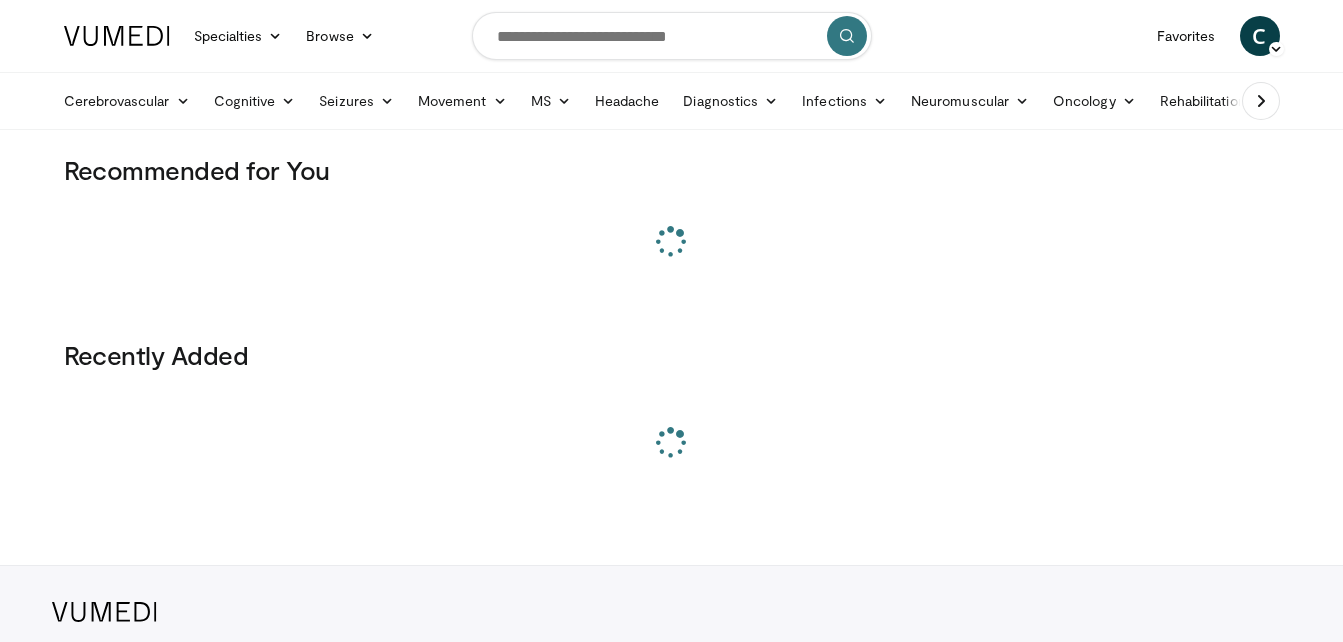 scroll, scrollTop: 0, scrollLeft: 0, axis: both 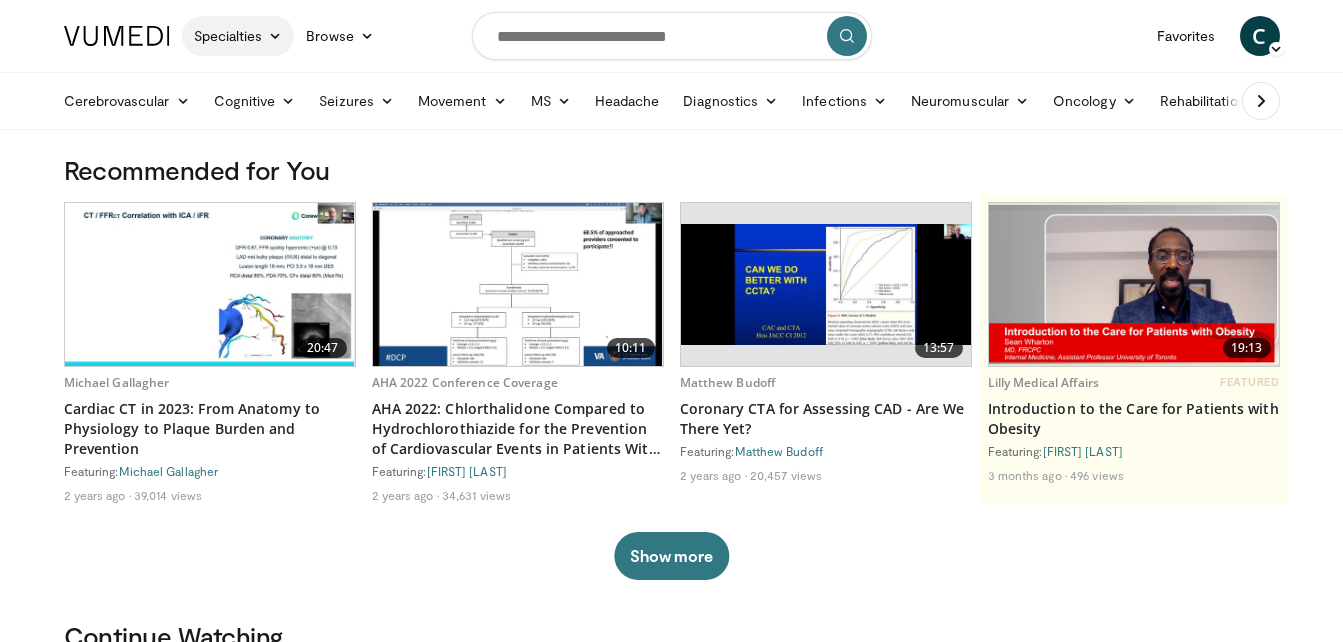 click on "Specialties" at bounding box center (238, 36) 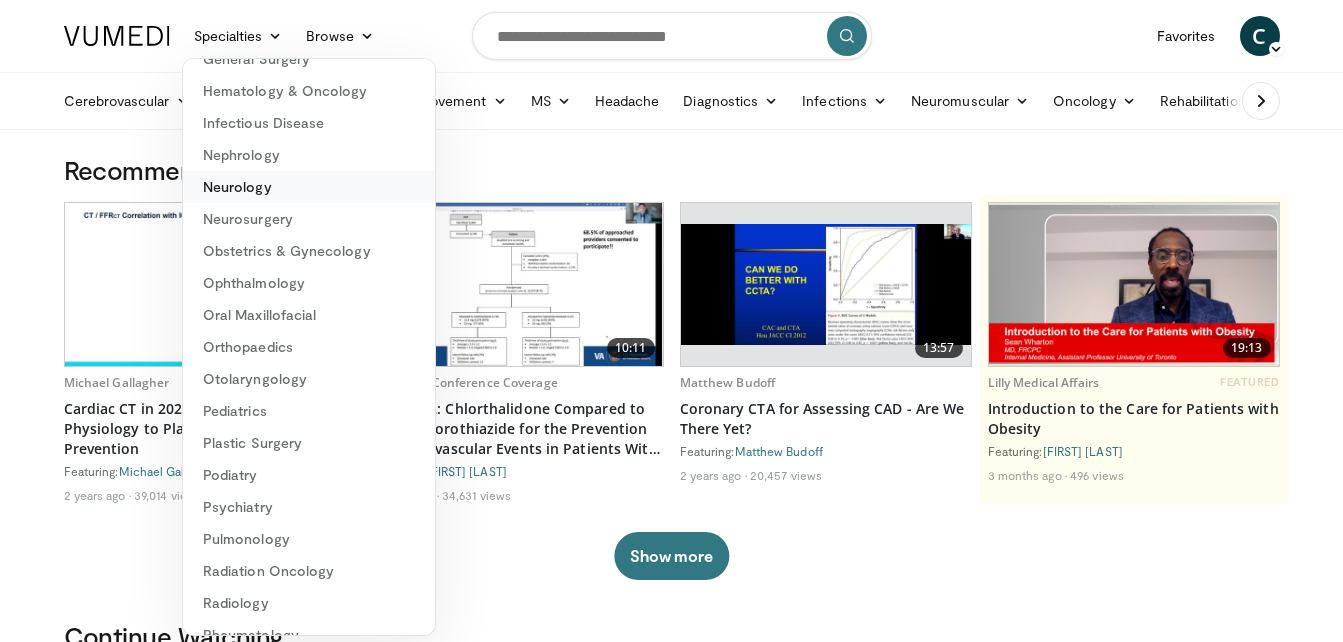scroll, scrollTop: 336, scrollLeft: 0, axis: vertical 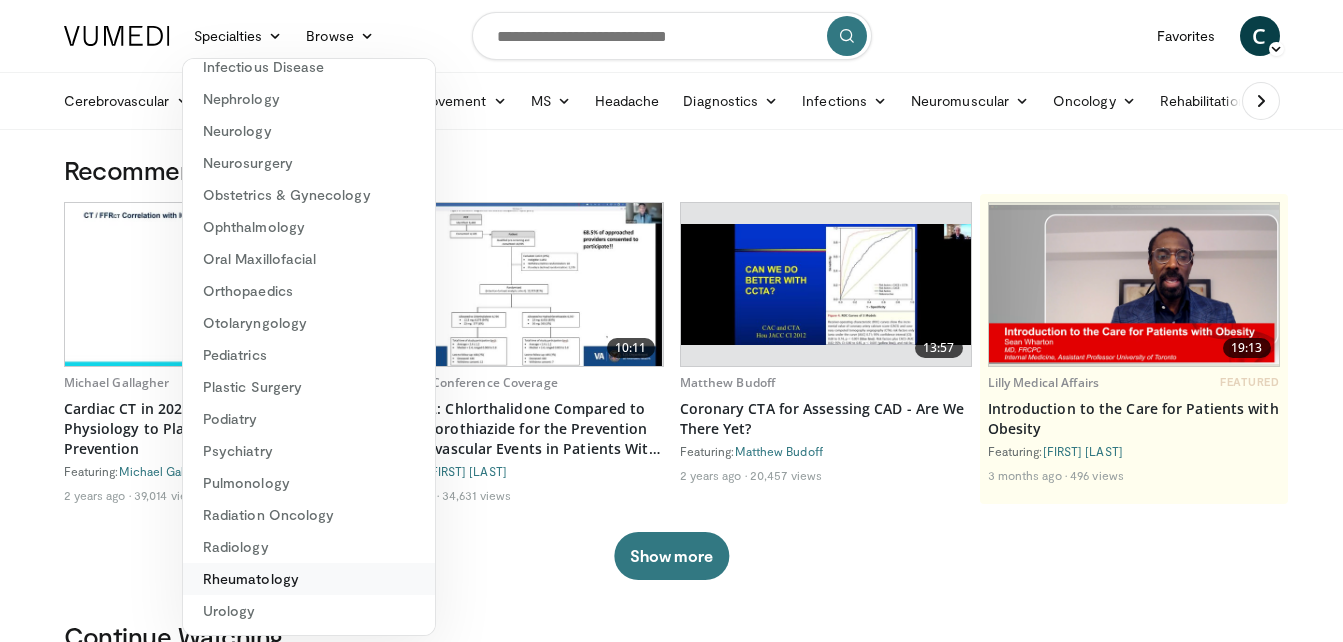 click on "Rheumatology" at bounding box center (309, 579) 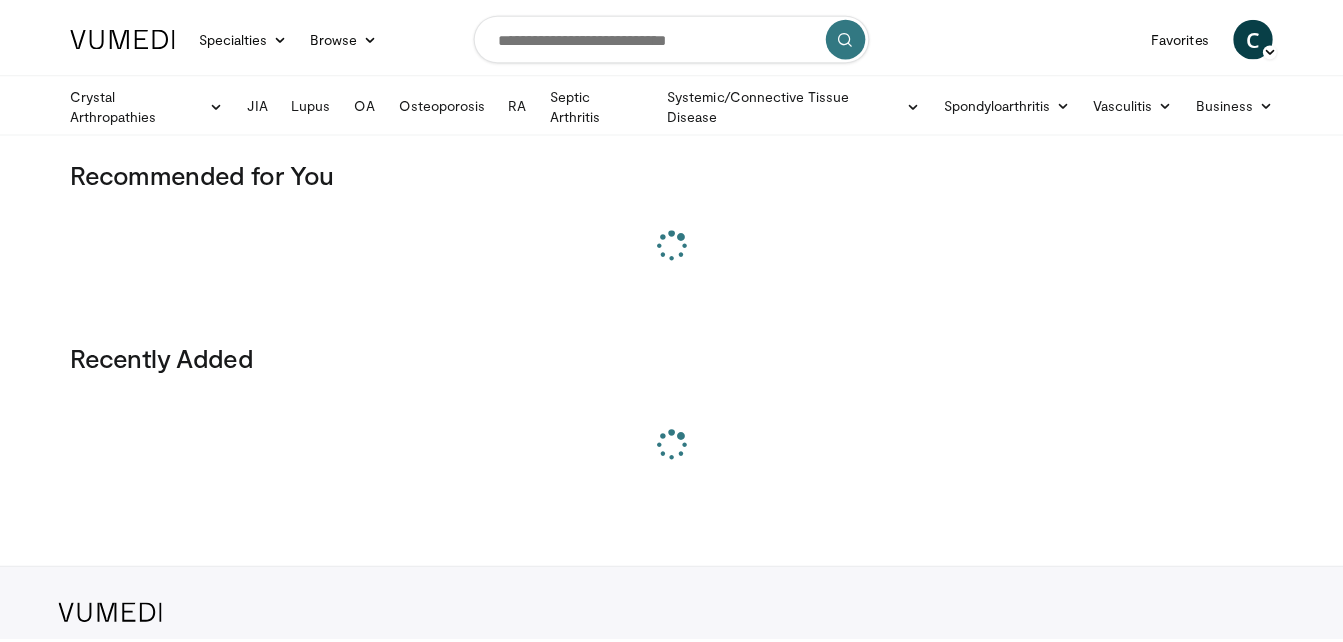 scroll, scrollTop: 0, scrollLeft: 0, axis: both 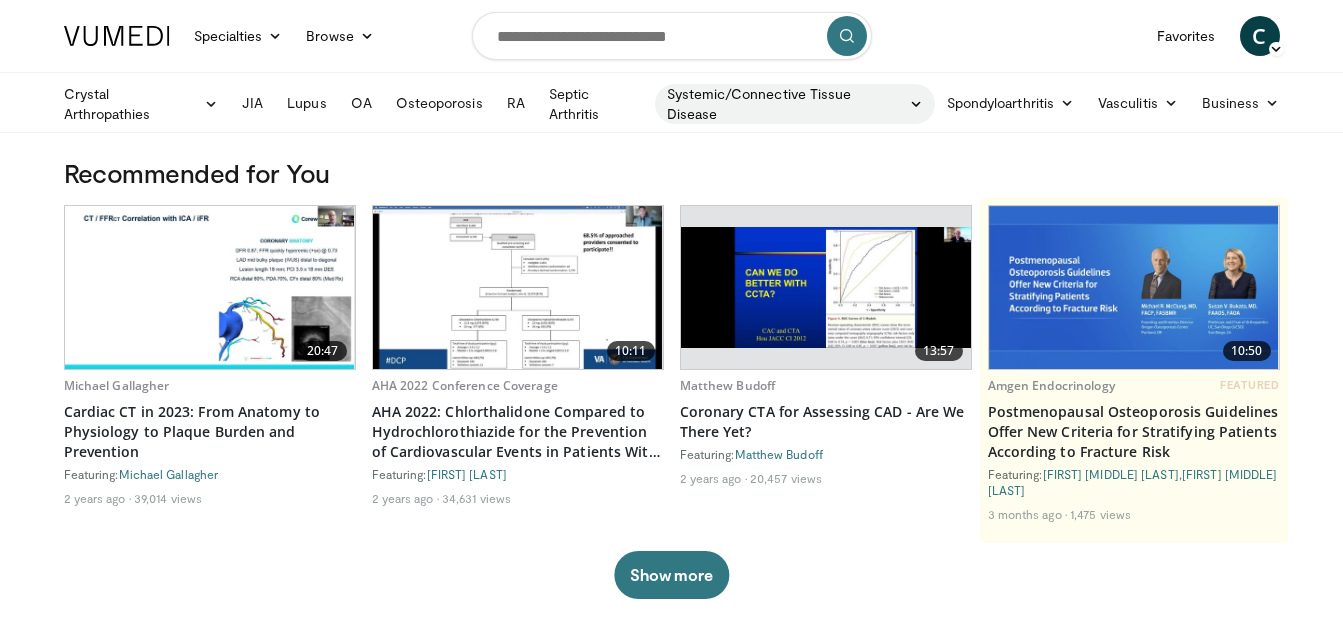 click on "Systemic/Connective Tissue Disease" at bounding box center [795, 104] 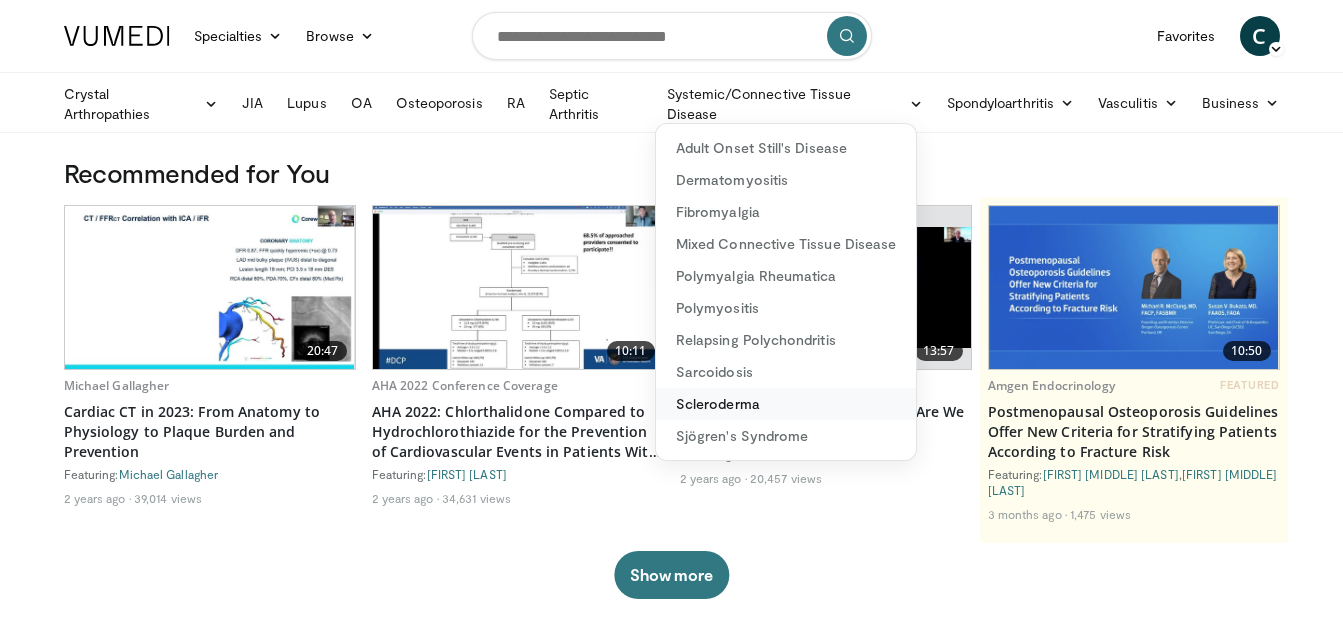 click on "Scleroderma" at bounding box center (786, 404) 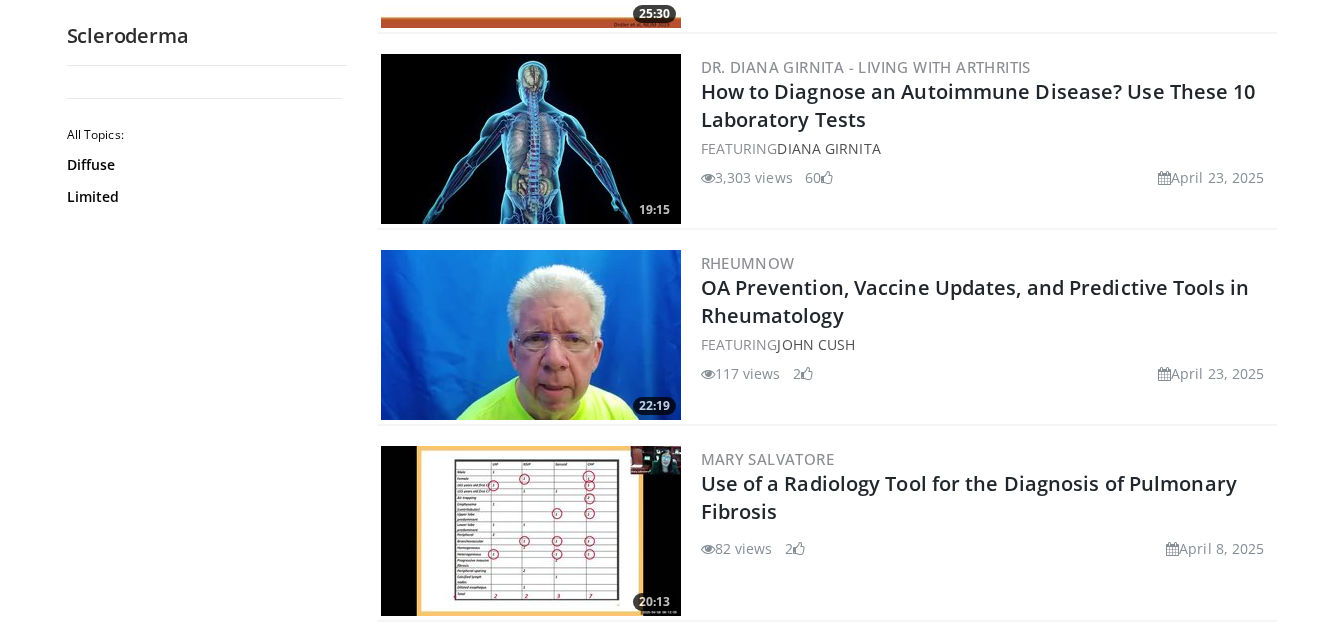 scroll, scrollTop: 2134, scrollLeft: 0, axis: vertical 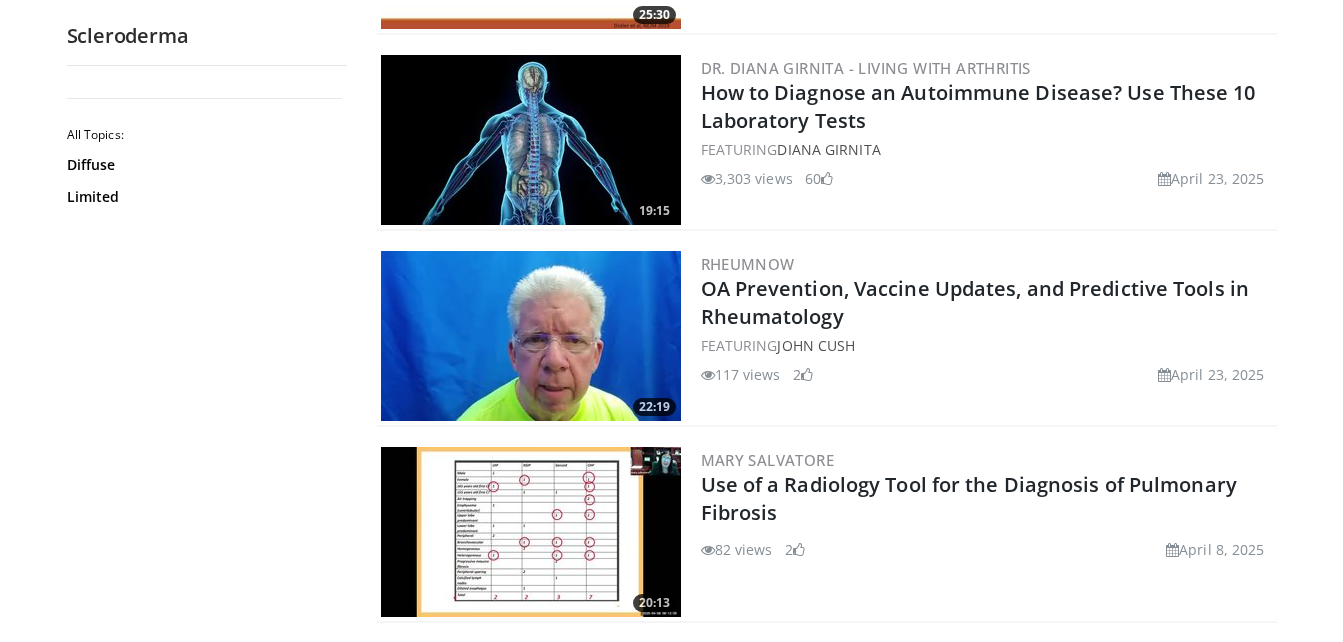 click at bounding box center (531, 140) 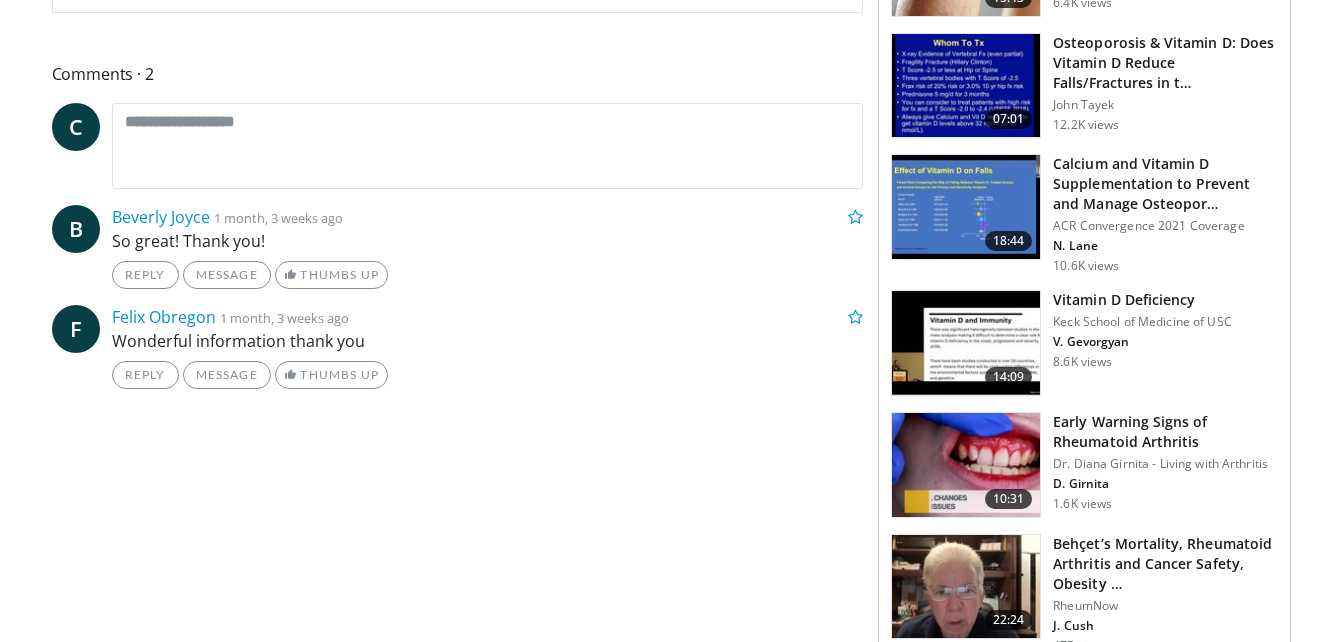 scroll, scrollTop: 0, scrollLeft: 0, axis: both 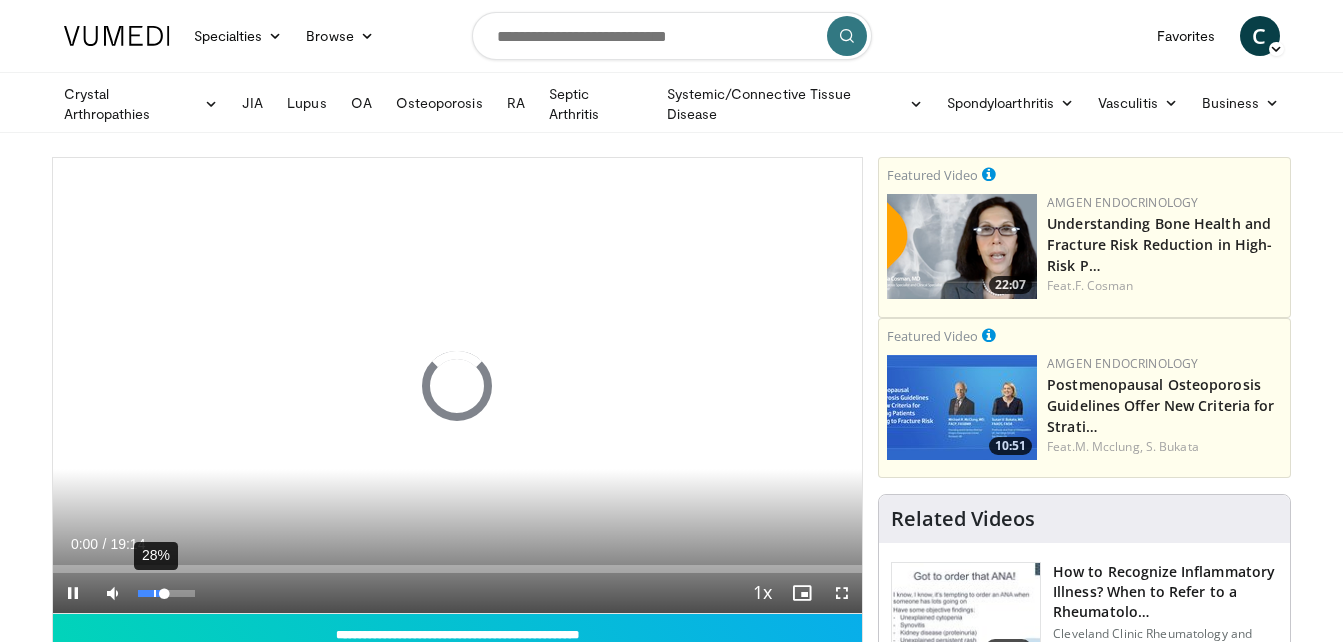 click on "28%" at bounding box center [167, 593] 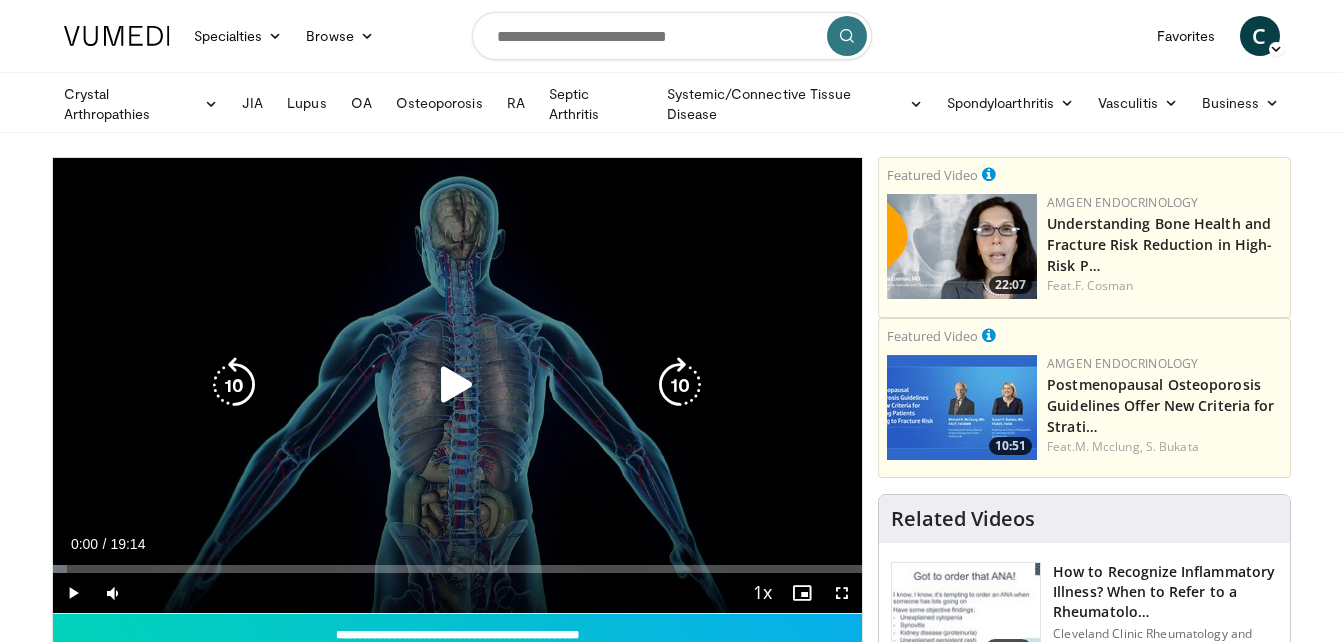 click at bounding box center [457, 385] 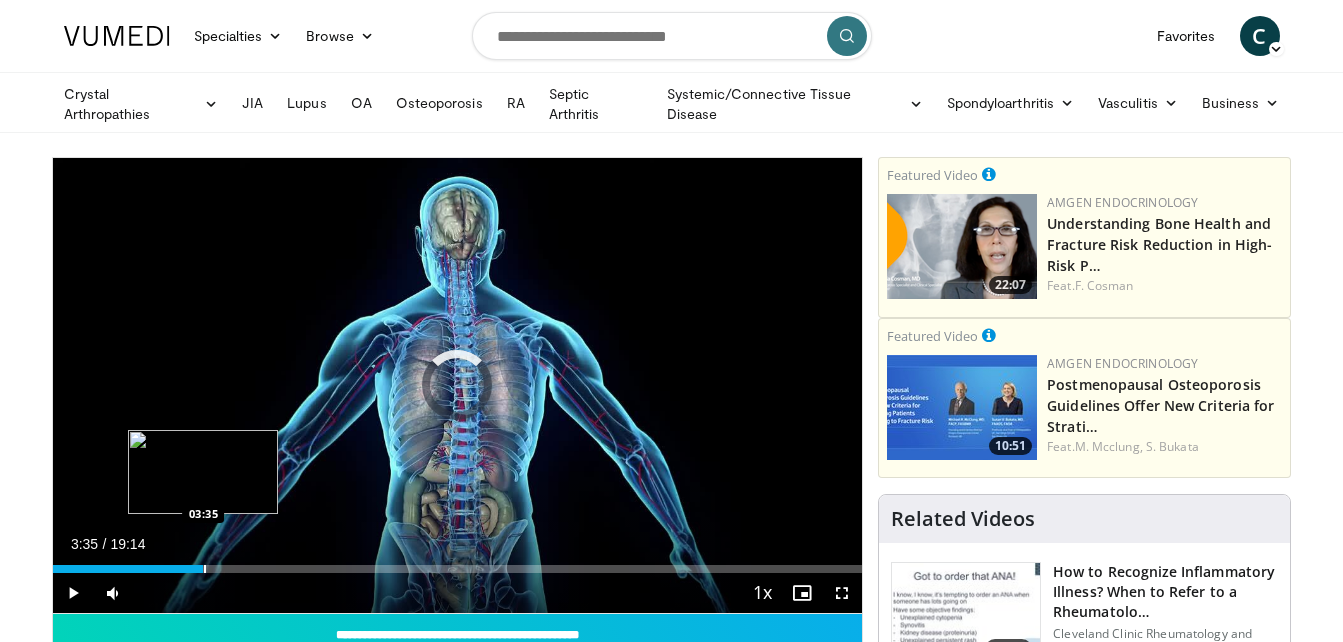 click on "Loaded :  3.46% 00:02 03:35" at bounding box center [458, 563] 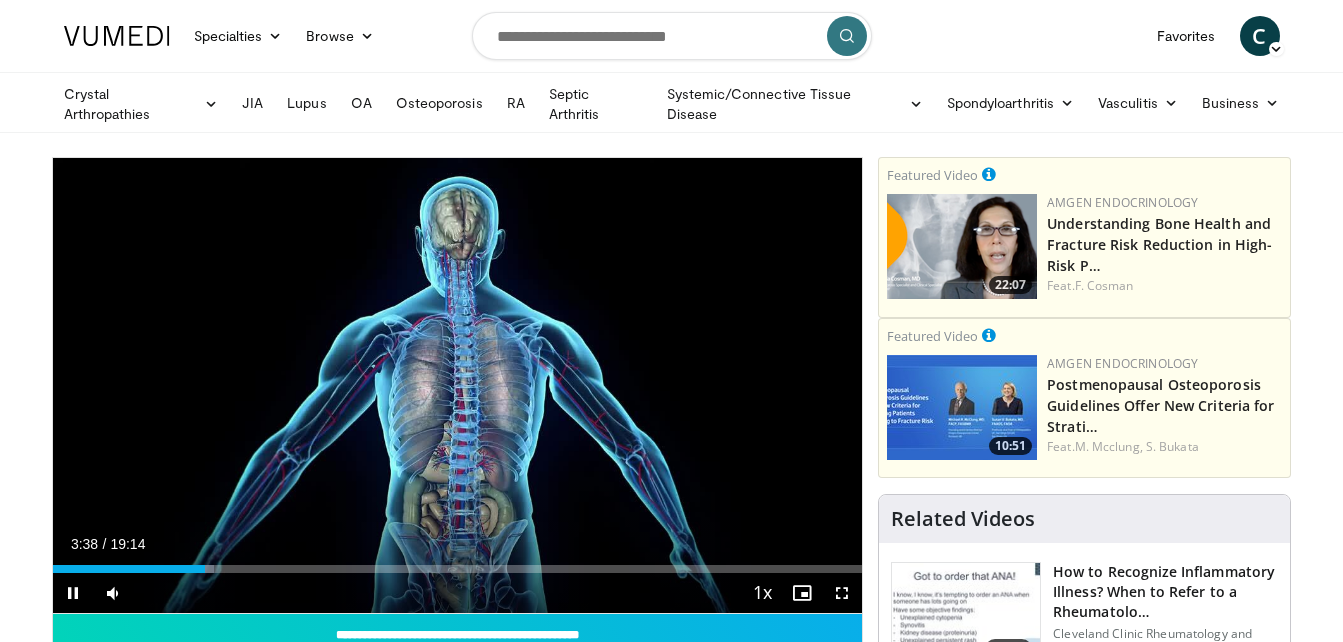click on "Current Time  3:38 / Duration  19:14 Pause Skip Backward Skip Forward Mute 28% Loaded :  19.89% 03:38 03:35 Stream Type  LIVE Seek to live, currently behind live LIVE   1x Playback Rate 0.5x 0.75x 1x , selected 1.25x 1.5x 1.75x 2x Chapters Chapters Descriptions descriptions off , selected Captions captions settings , opens captions settings dialog captions off , selected Audio Track en (Main) , selected Fullscreen Enable picture-in-picture mode" at bounding box center [458, 593] 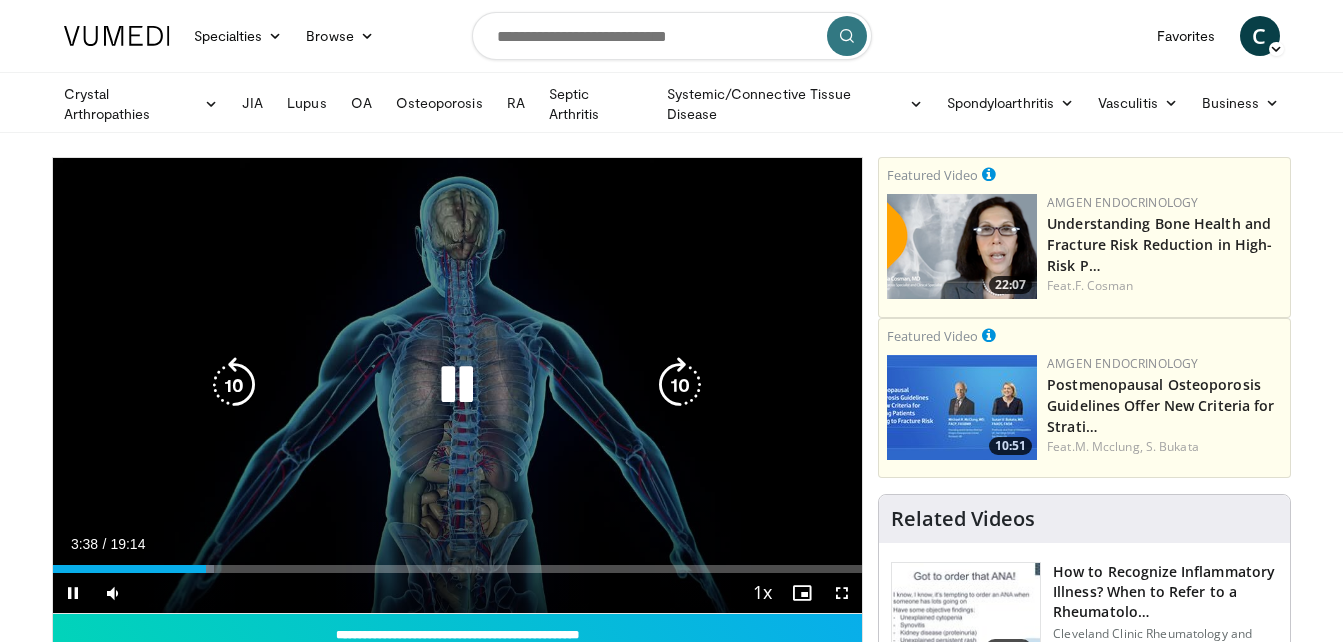 click on "Loaded :  19.89% 03:38 03:35" at bounding box center (458, 569) 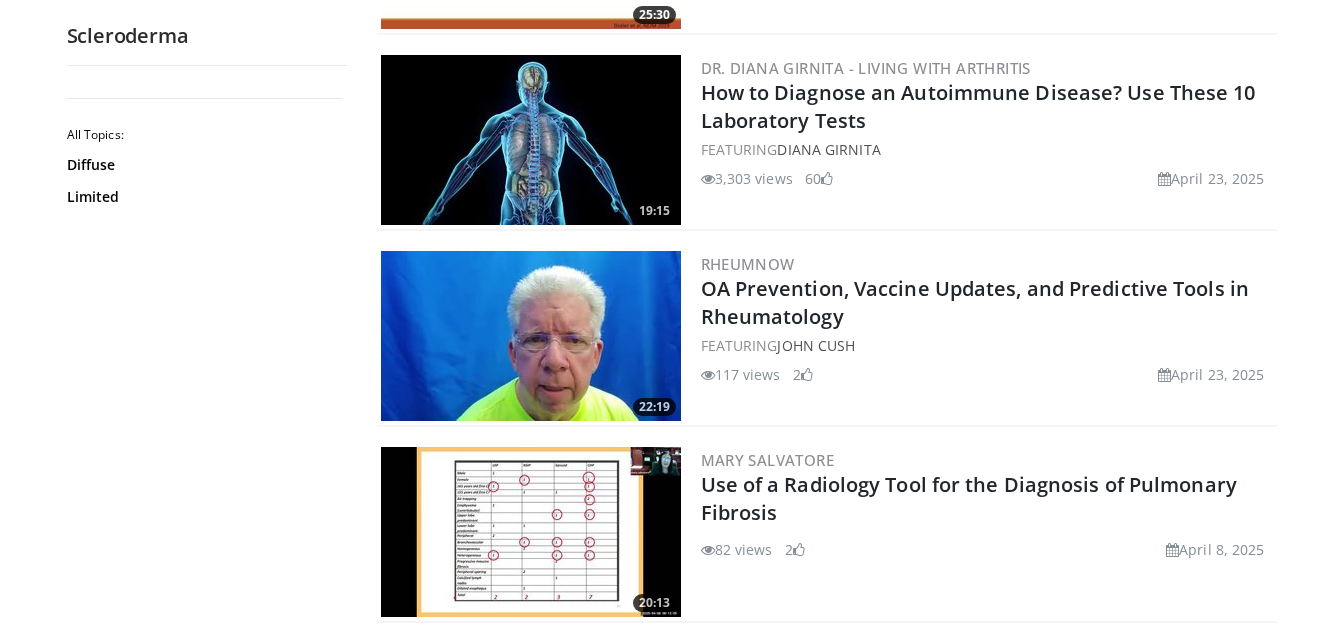 scroll, scrollTop: 2134, scrollLeft: 0, axis: vertical 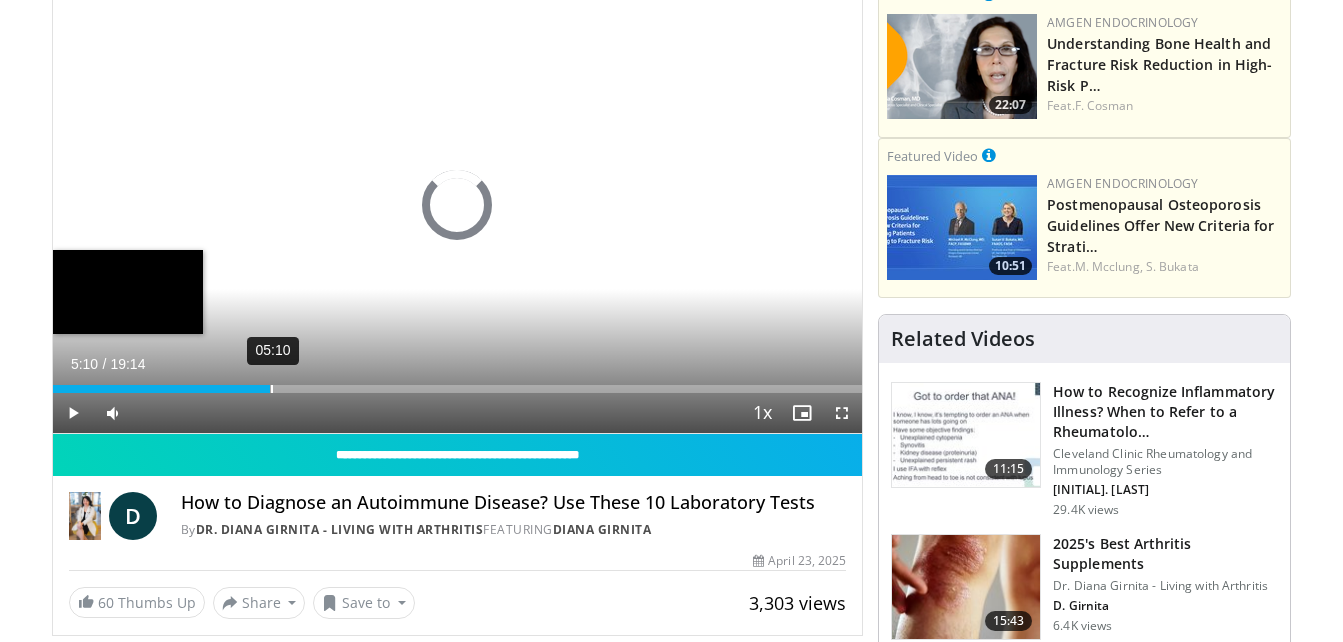 click on "Loaded :  0.00% 05:10 05:10" at bounding box center (458, 383) 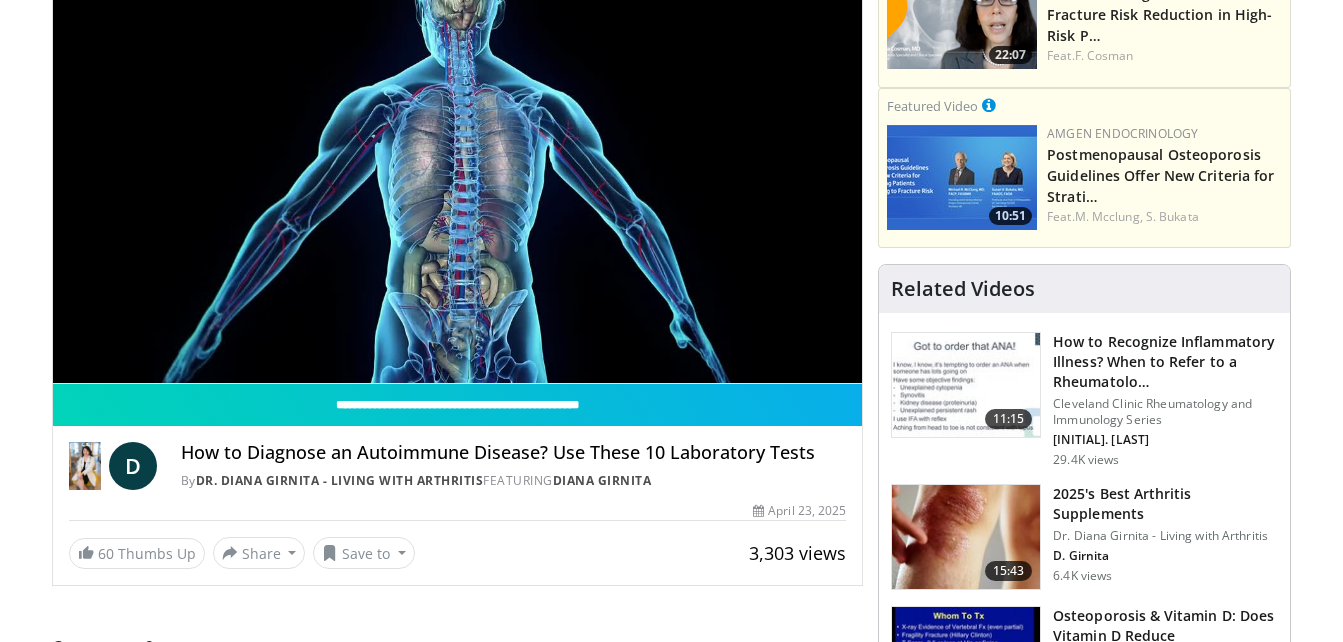 scroll, scrollTop: 228, scrollLeft: 0, axis: vertical 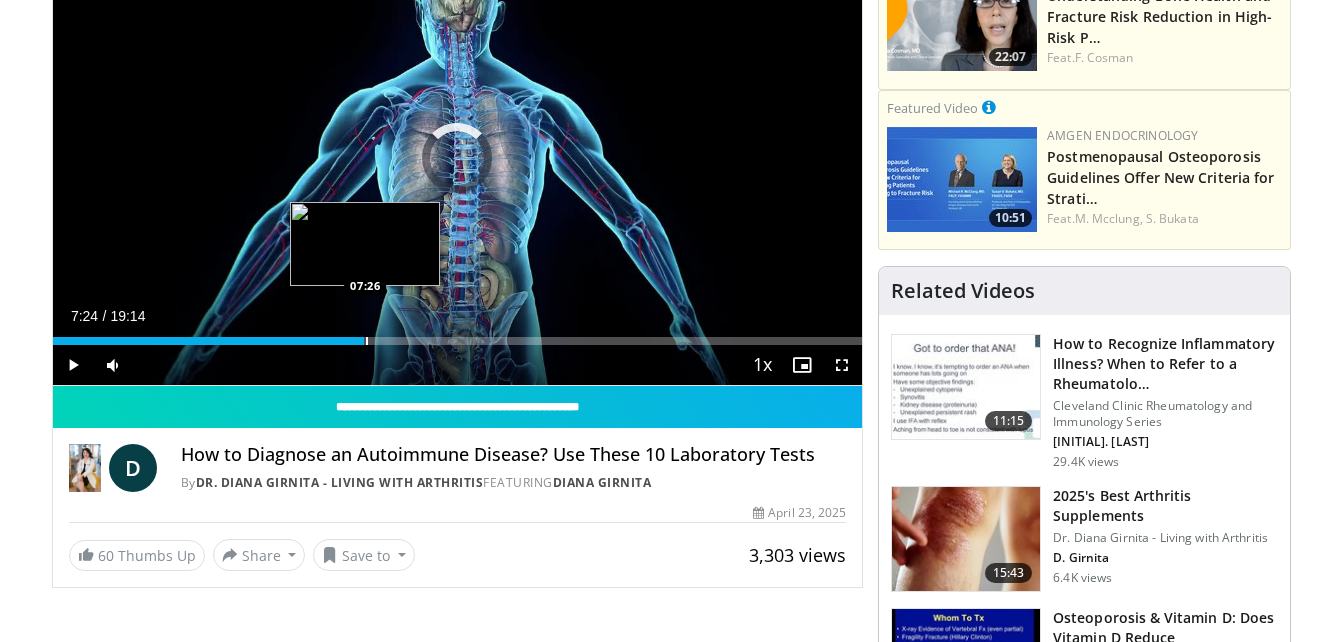click at bounding box center [367, 341] 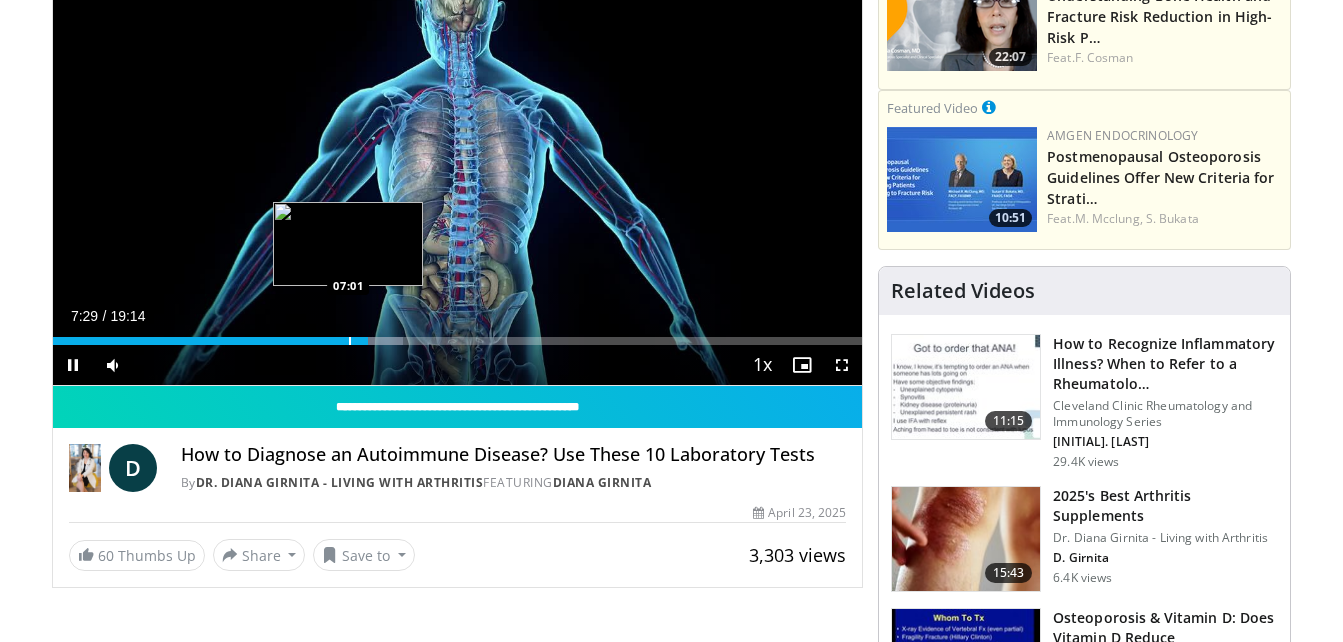 click at bounding box center (350, 341) 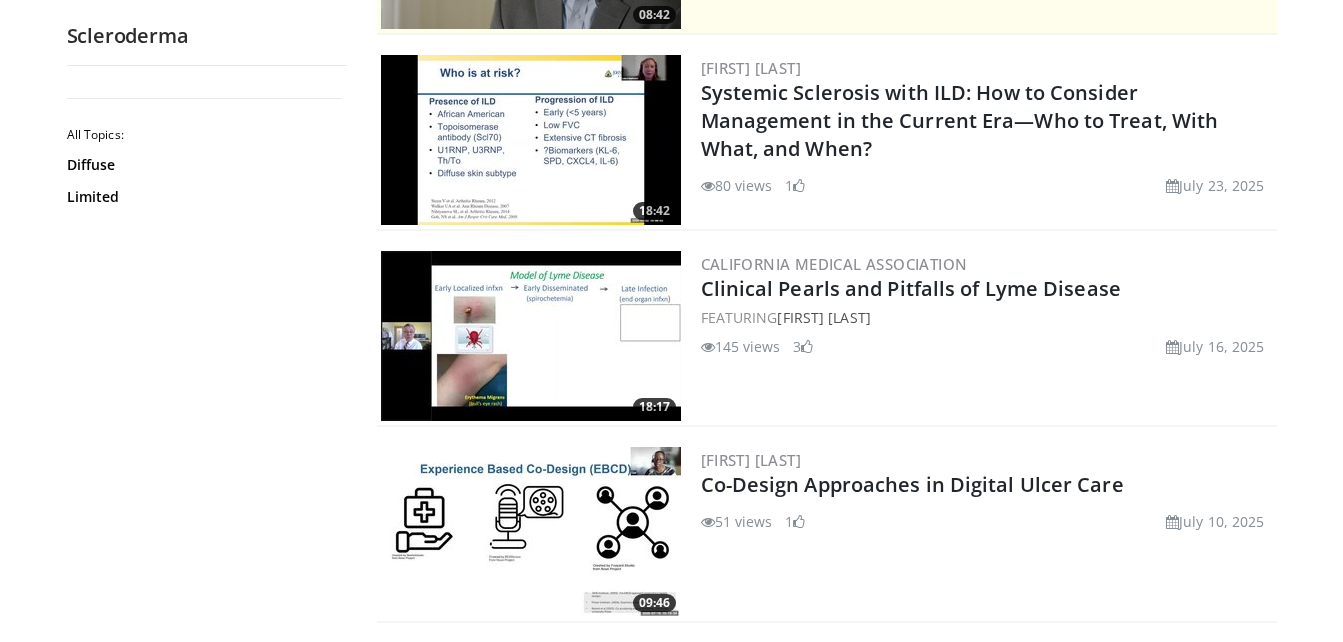 scroll, scrollTop: 369, scrollLeft: 0, axis: vertical 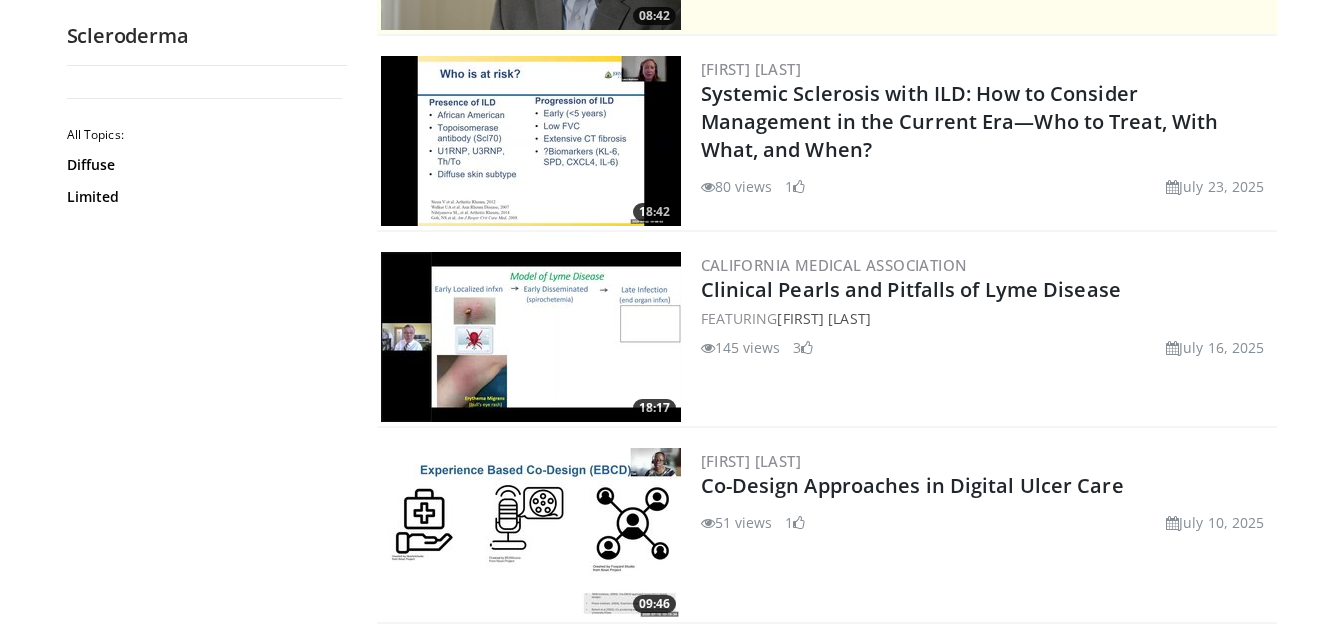 click at bounding box center [531, 141] 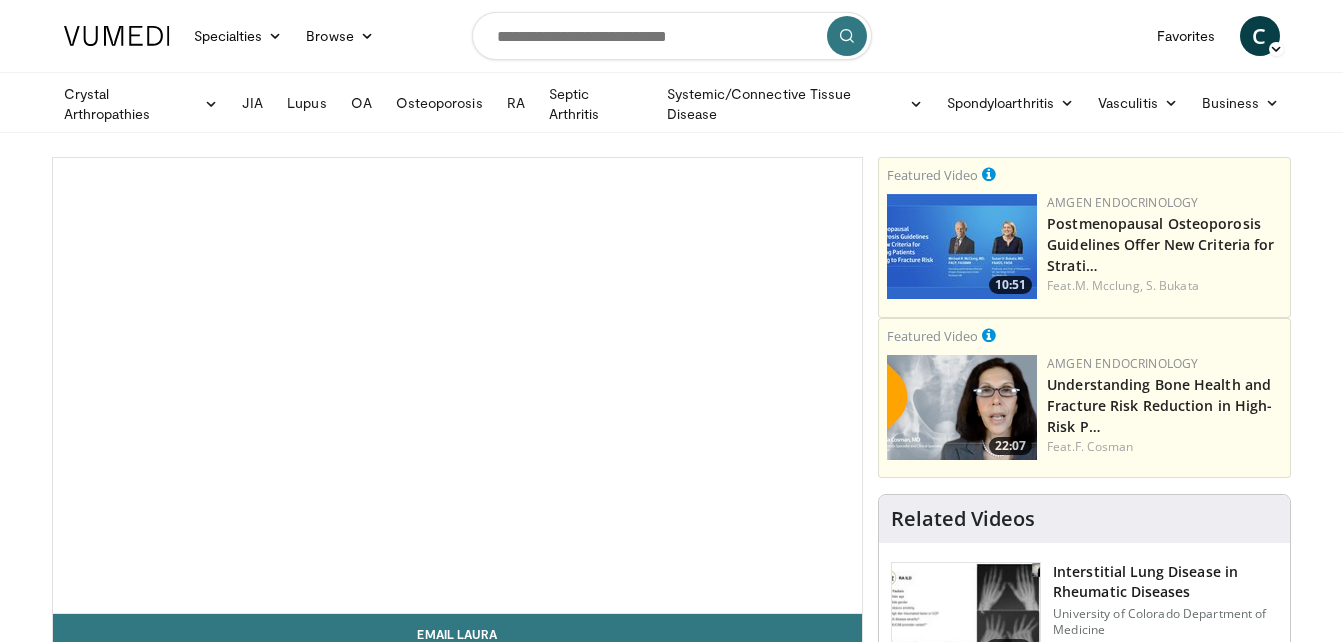 scroll, scrollTop: 0, scrollLeft: 0, axis: both 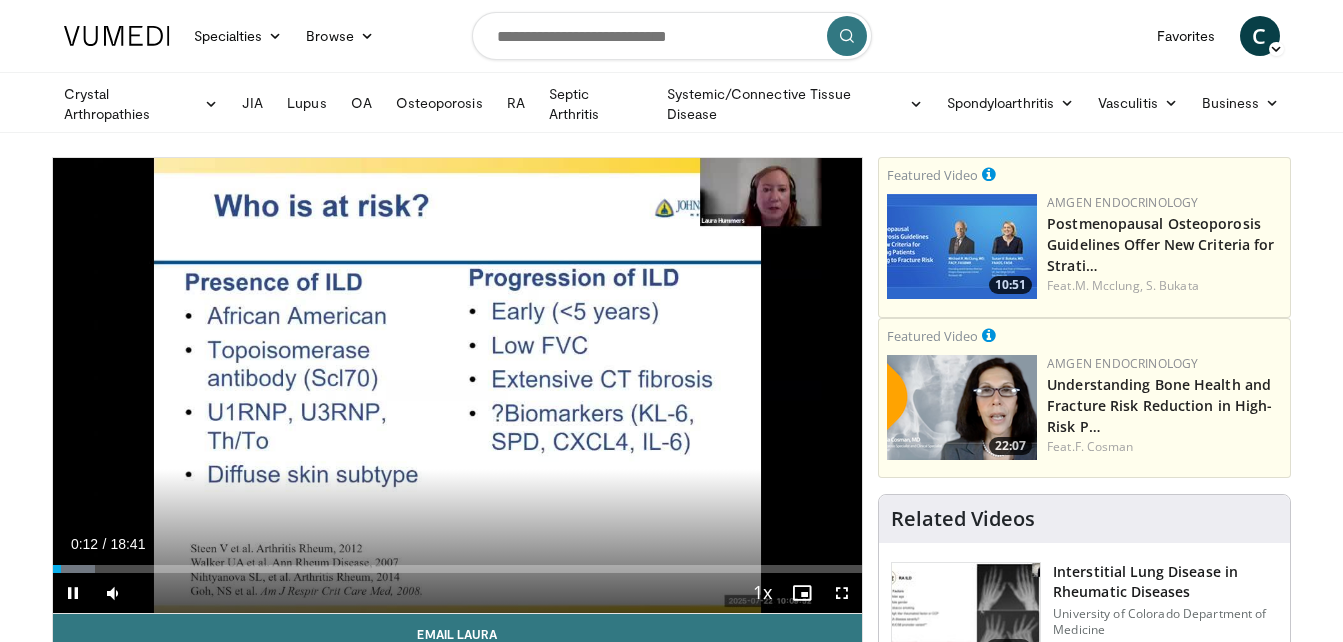 drag, startPoint x: 610, startPoint y: 300, endPoint x: 541, endPoint y: 134, distance: 179.7693 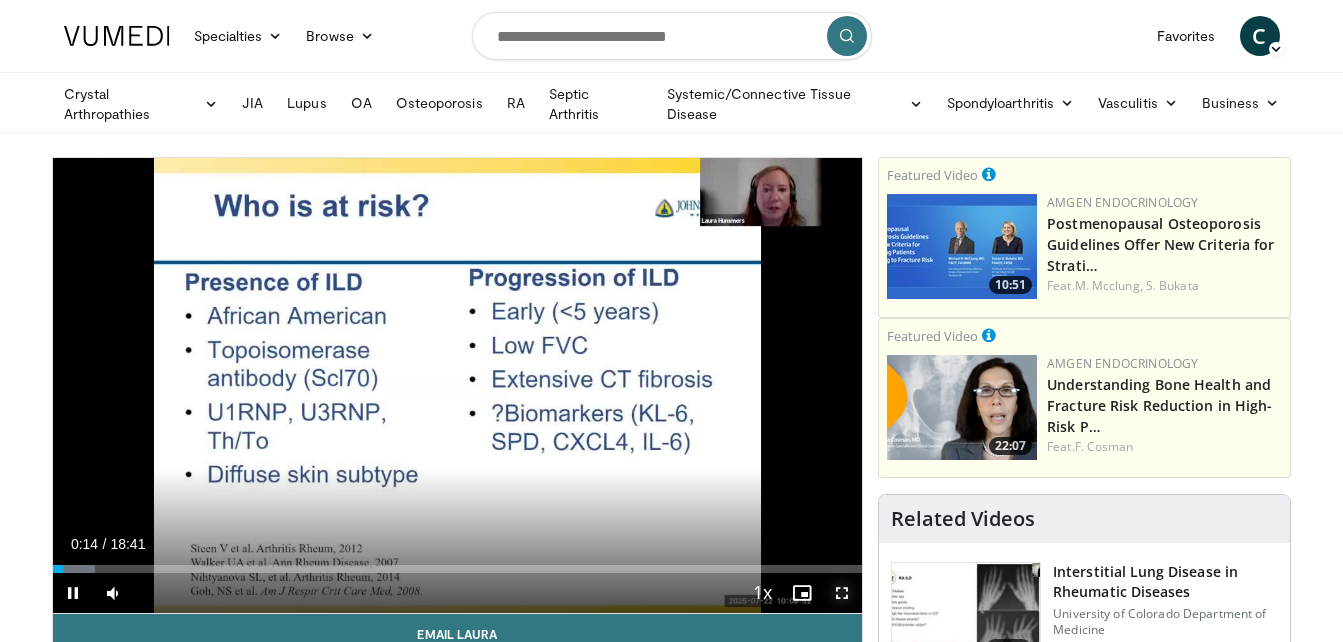 click at bounding box center [842, 593] 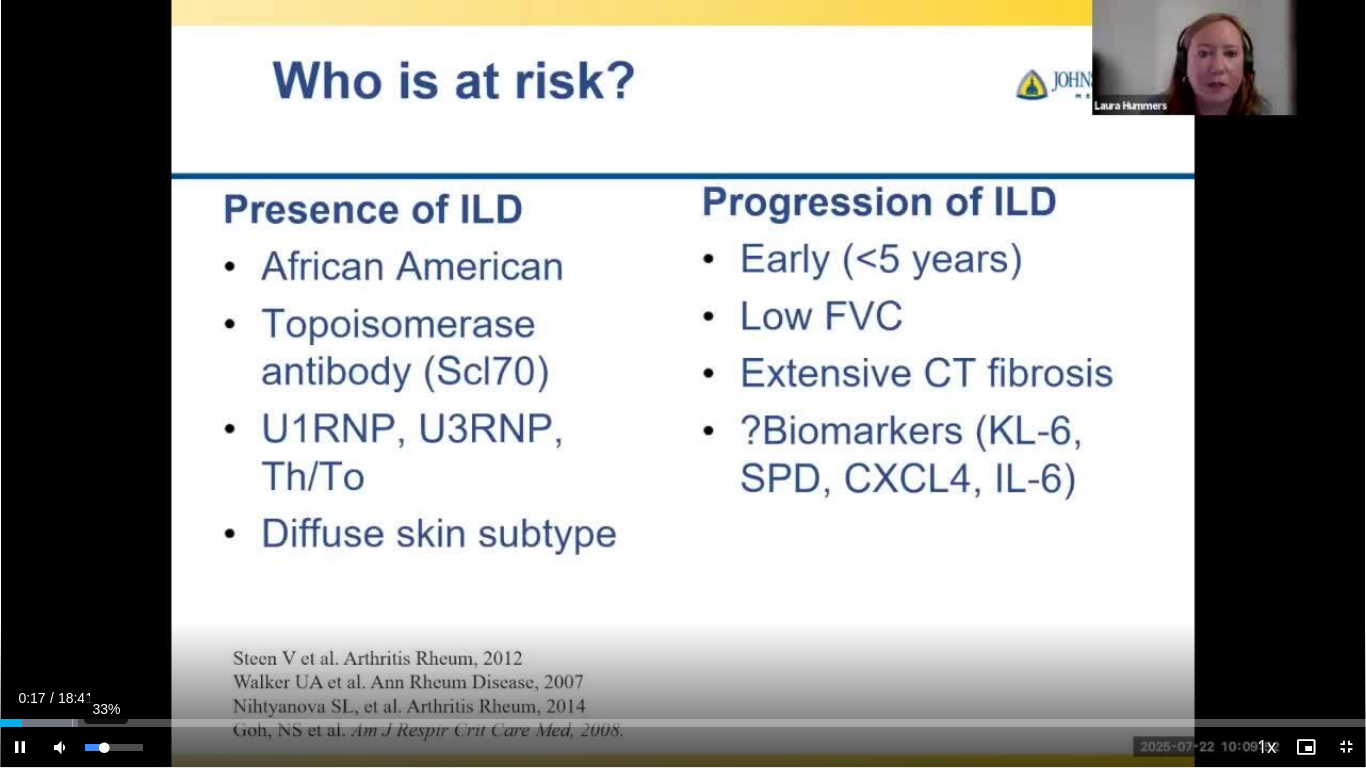 click on "33%" at bounding box center (113, 747) 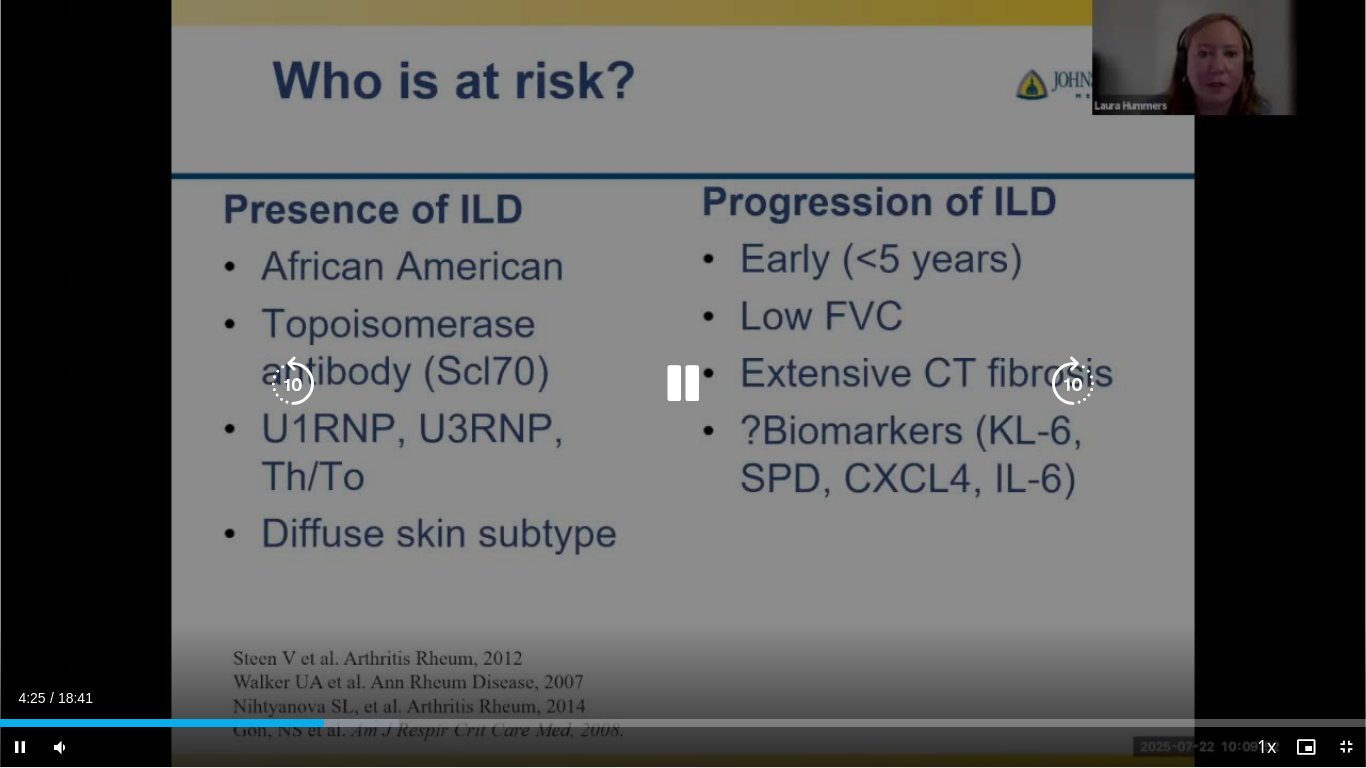 click on "10 seconds
Tap to unmute" at bounding box center [683, 383] 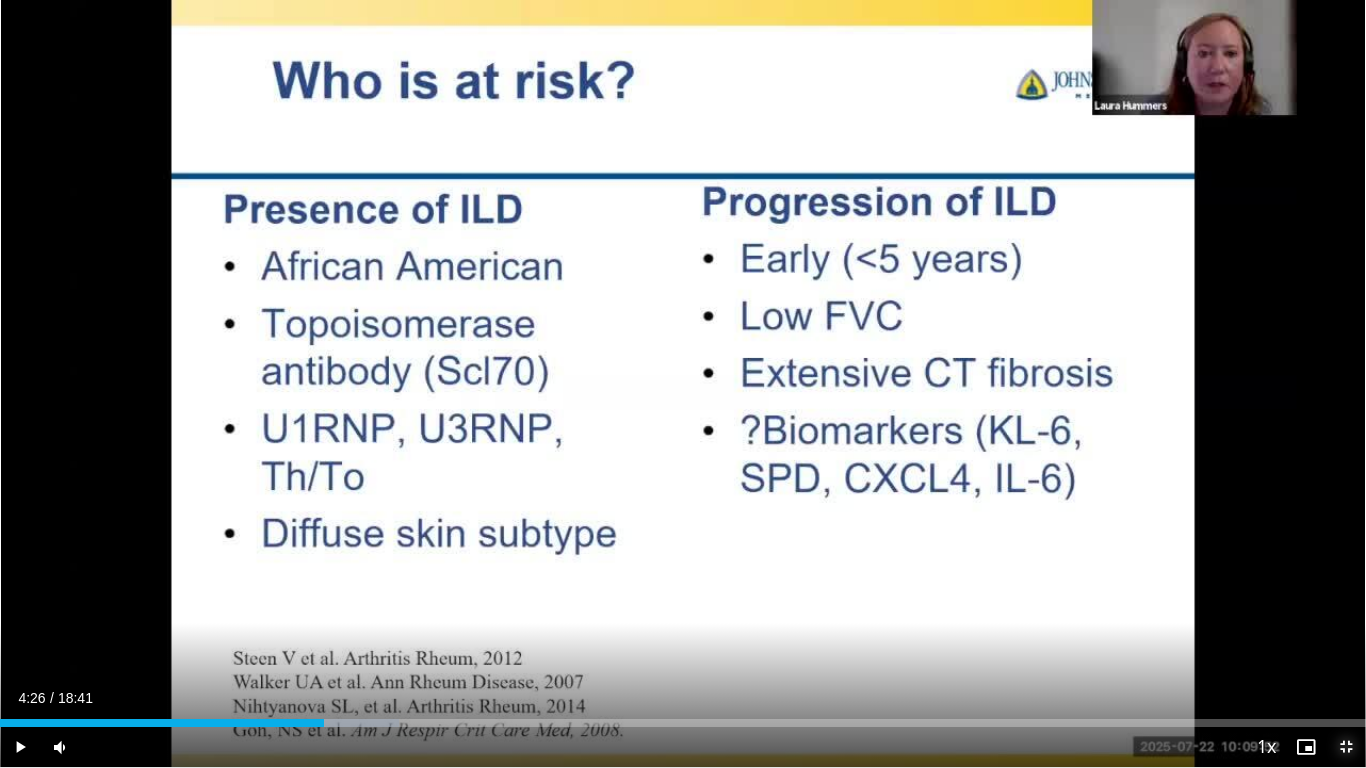 click at bounding box center [1346, 747] 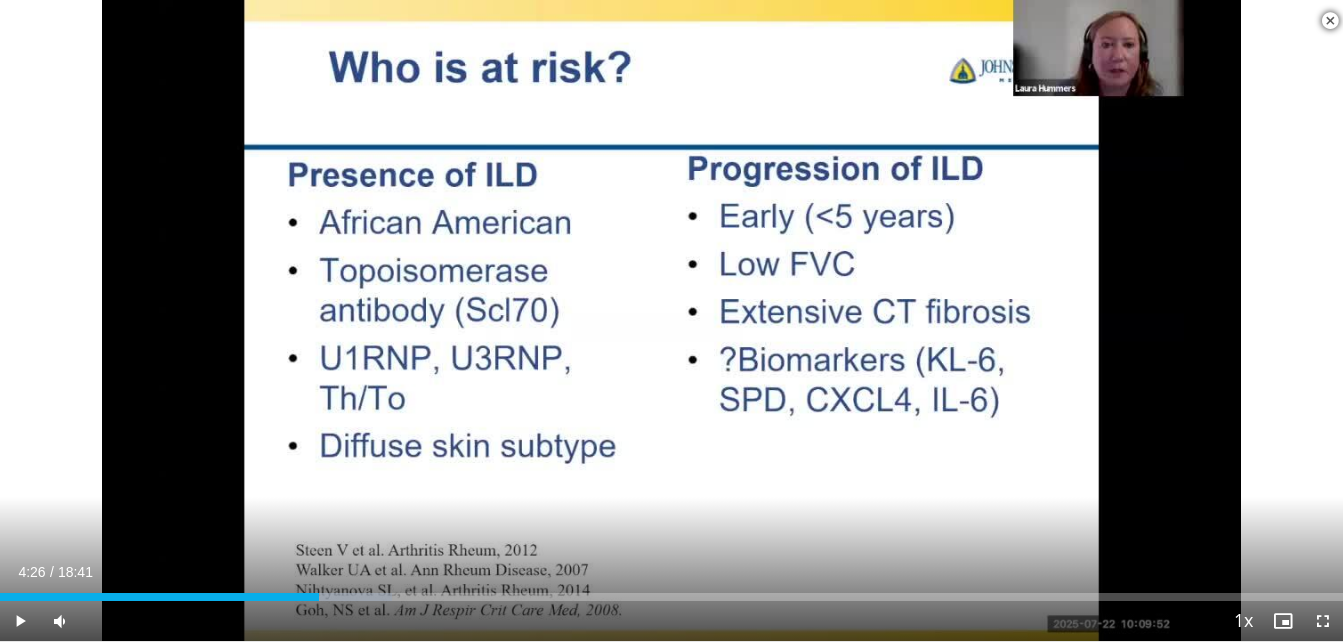 scroll, scrollTop: 0, scrollLeft: 0, axis: both 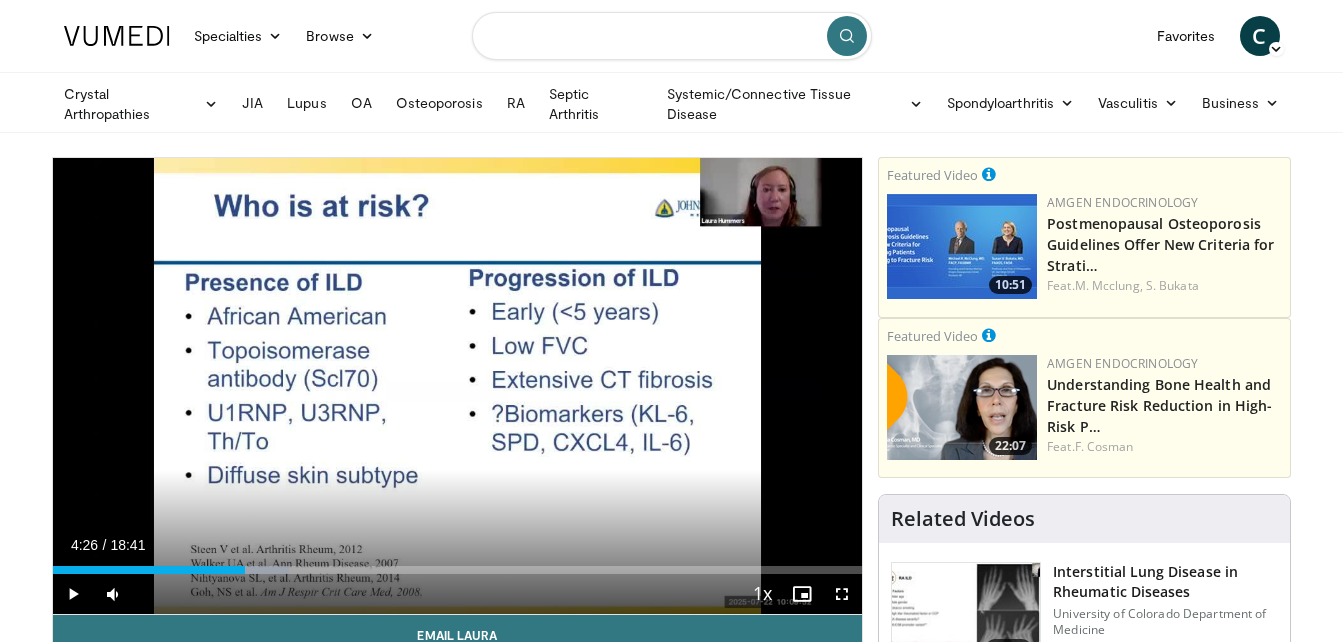 click at bounding box center [672, 36] 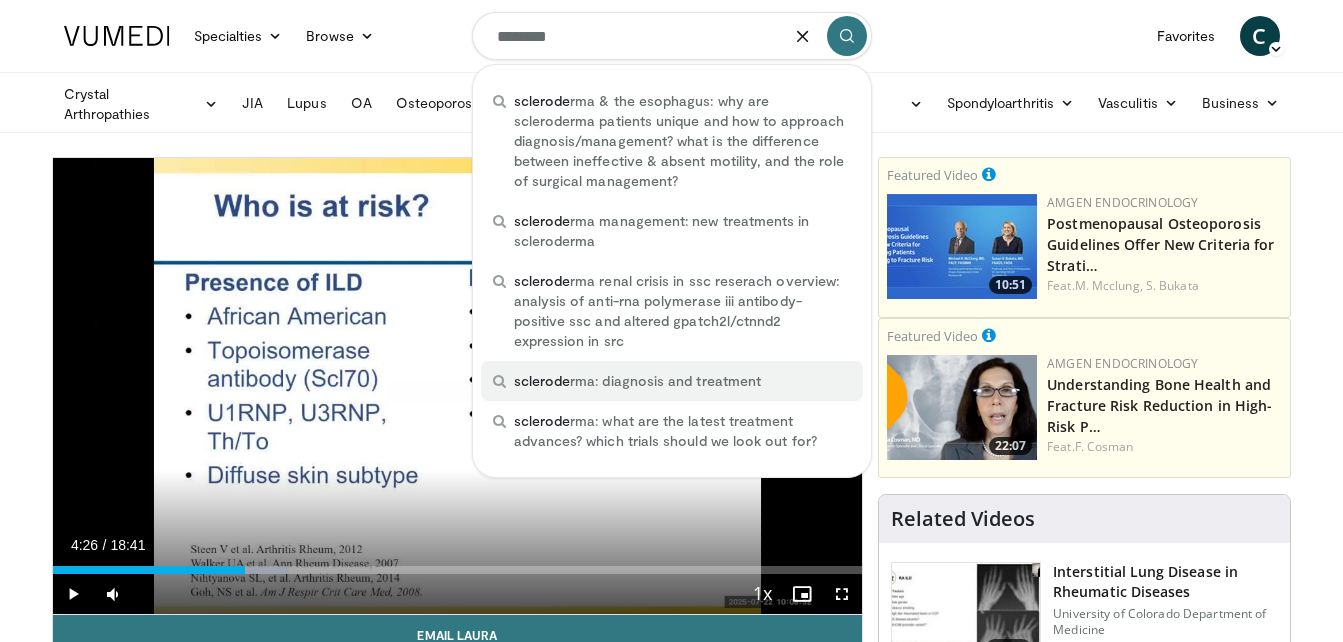 click on "sclerode rma: diagnosis and treatment" at bounding box center [638, 381] 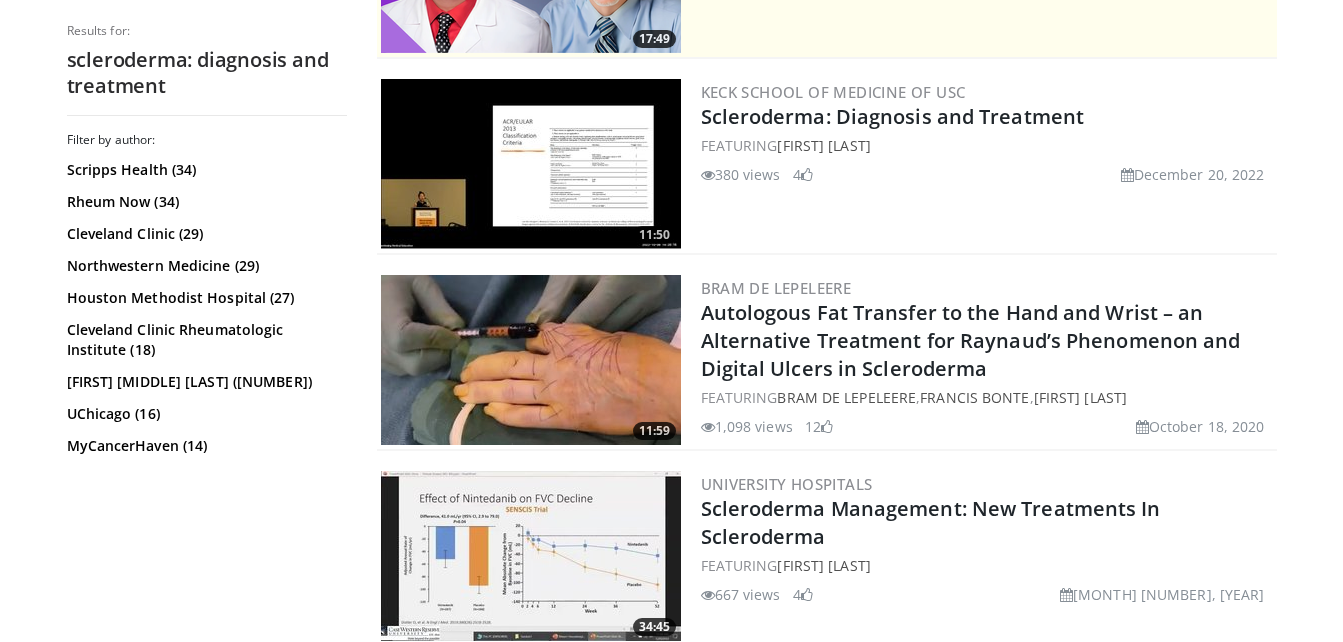 scroll, scrollTop: 541, scrollLeft: 0, axis: vertical 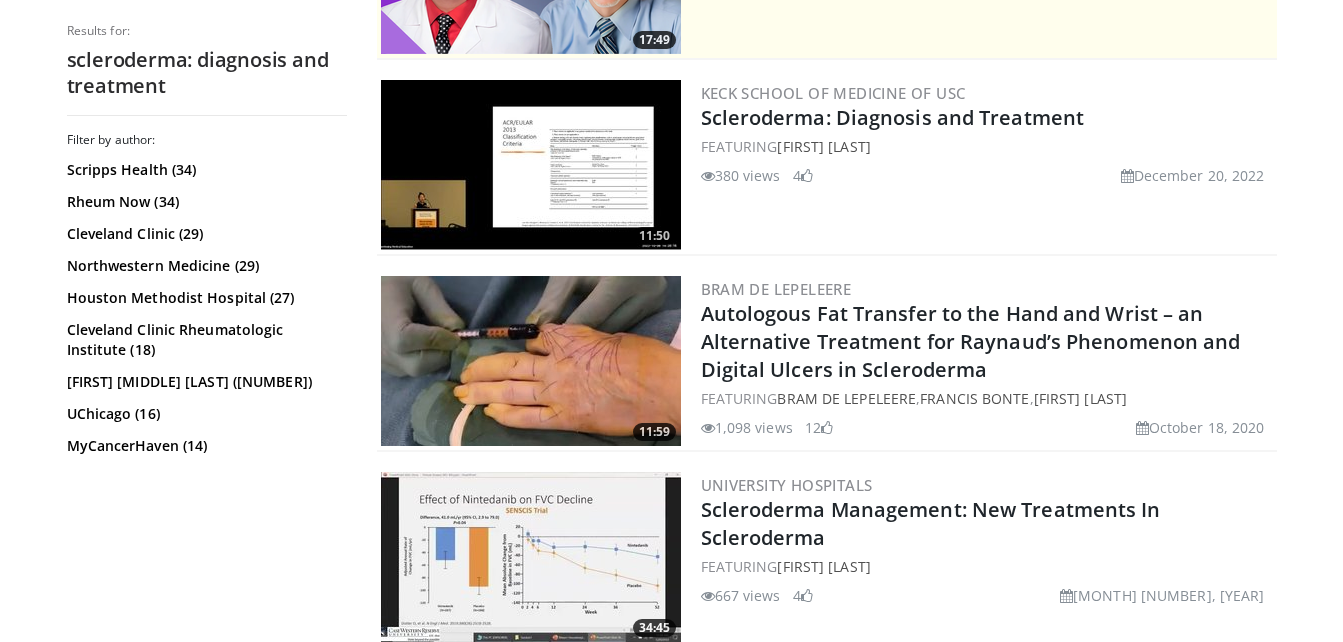 click at bounding box center [531, 165] 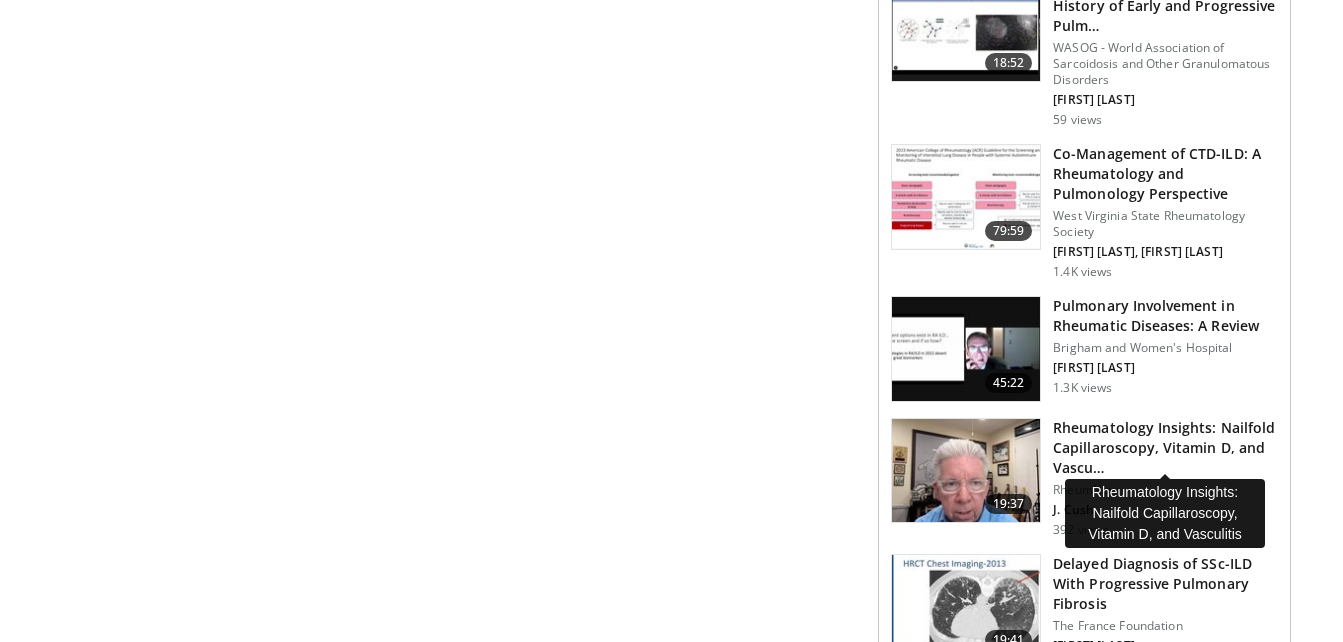 scroll, scrollTop: 1770, scrollLeft: 0, axis: vertical 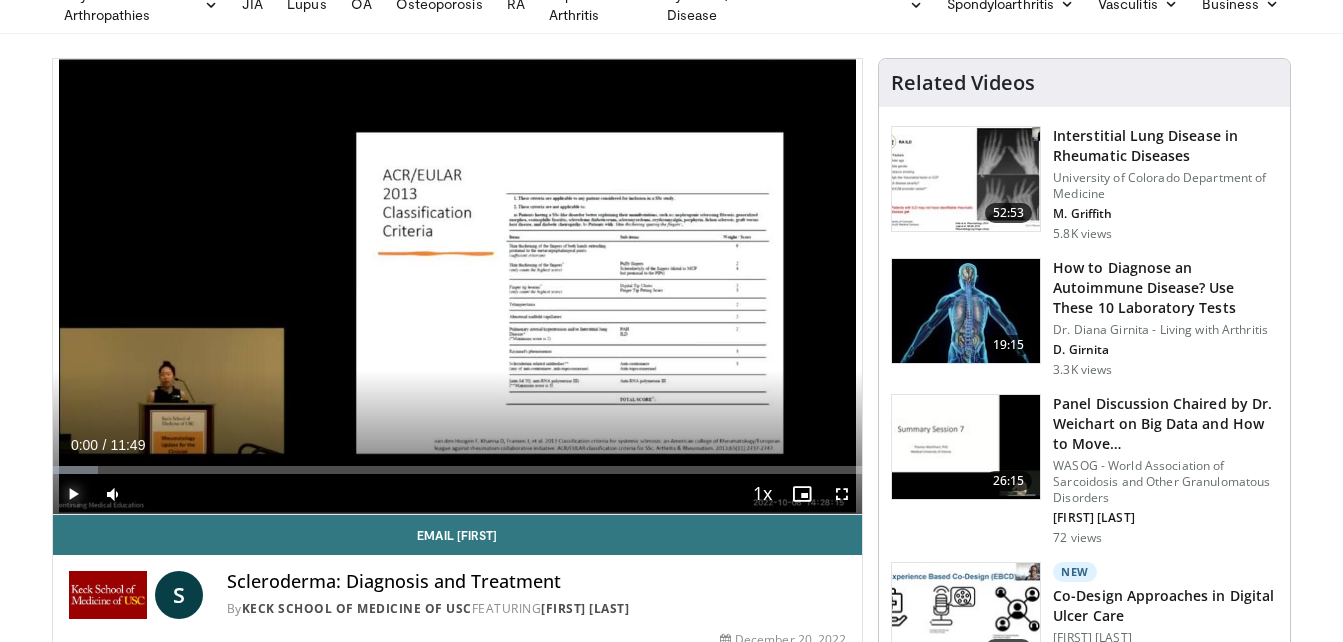 click at bounding box center [73, 494] 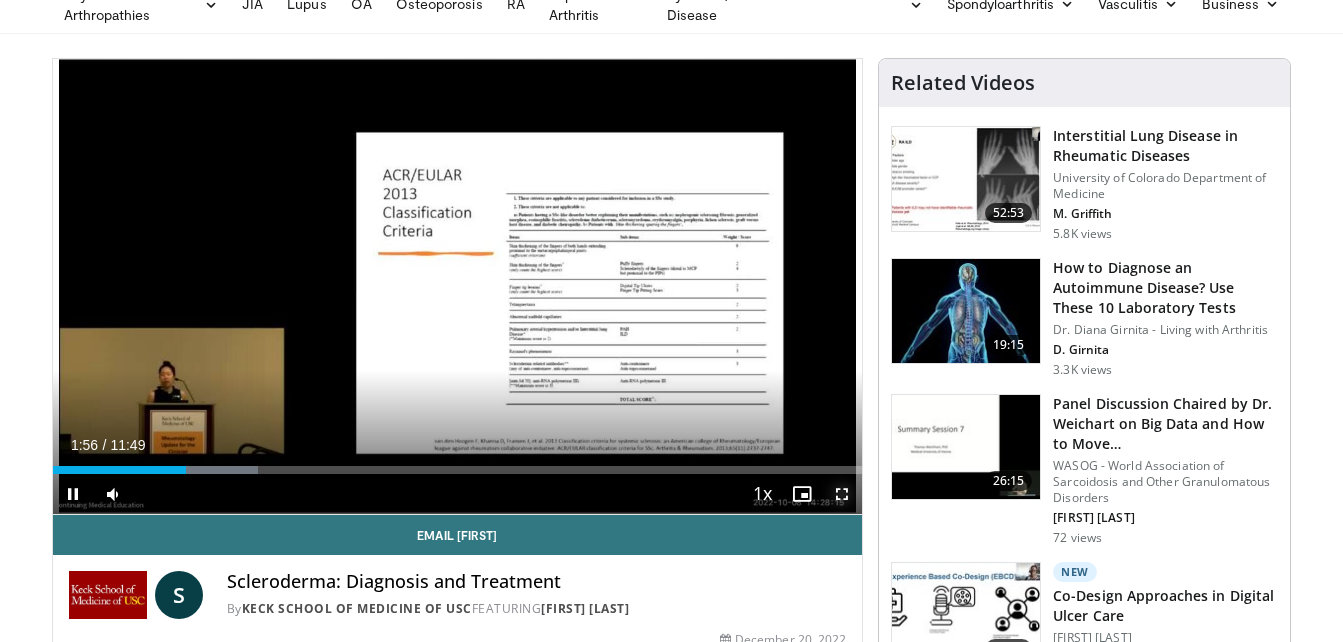 click at bounding box center [842, 494] 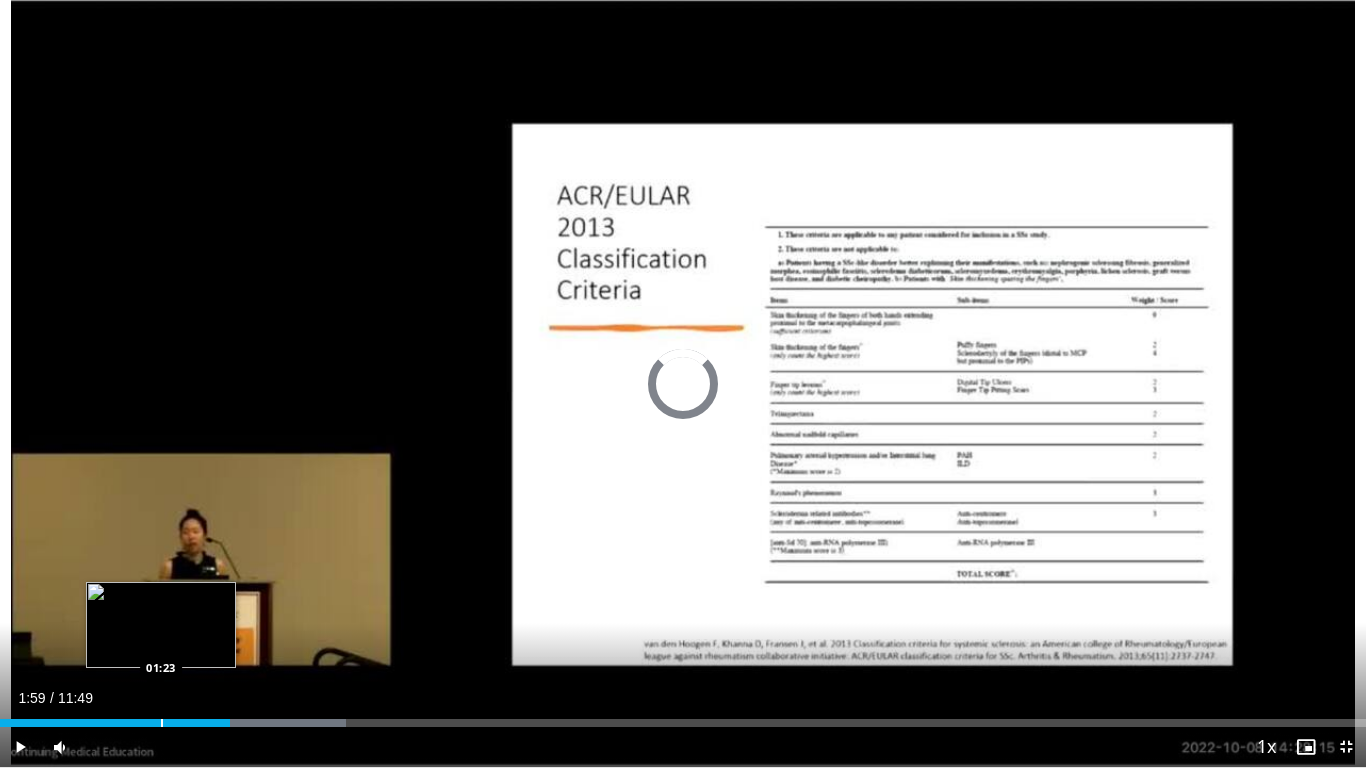 click at bounding box center [162, 723] 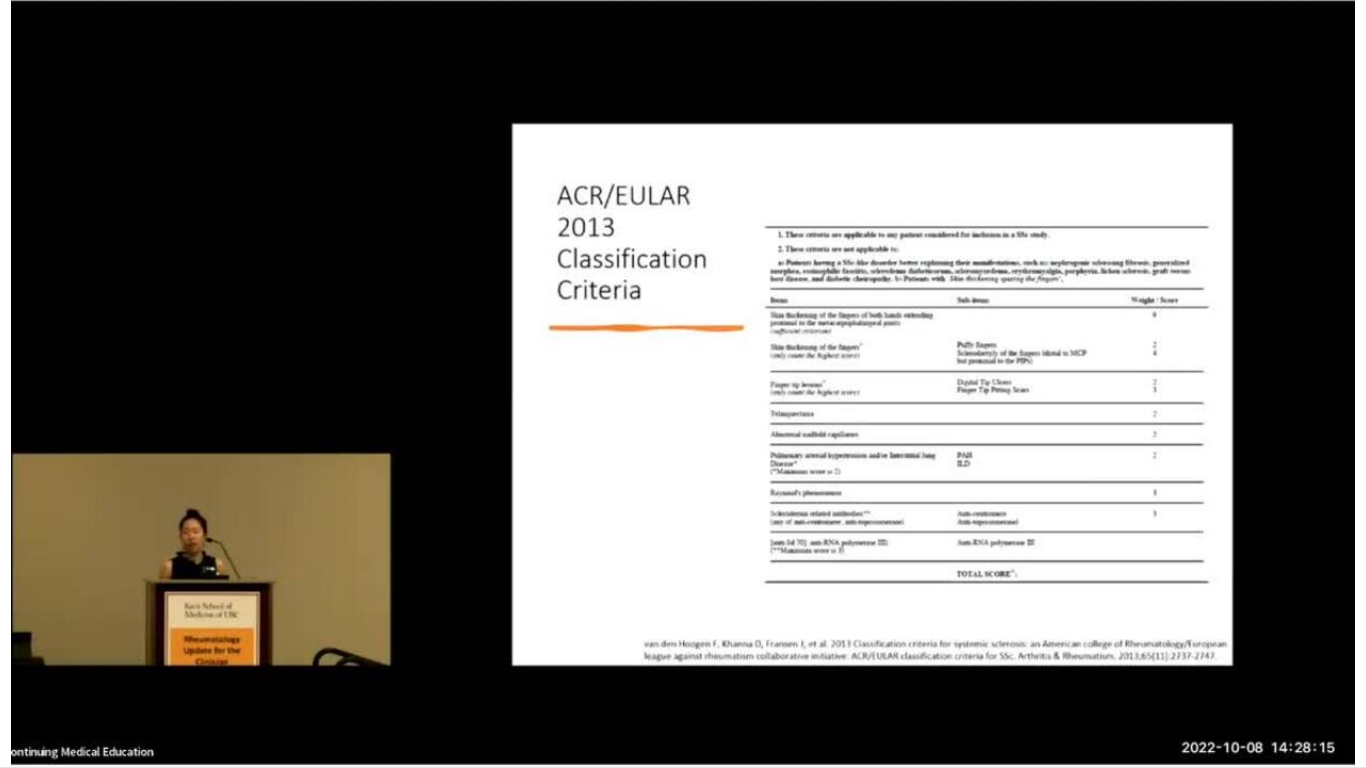 click on "**********" at bounding box center (683, 384) 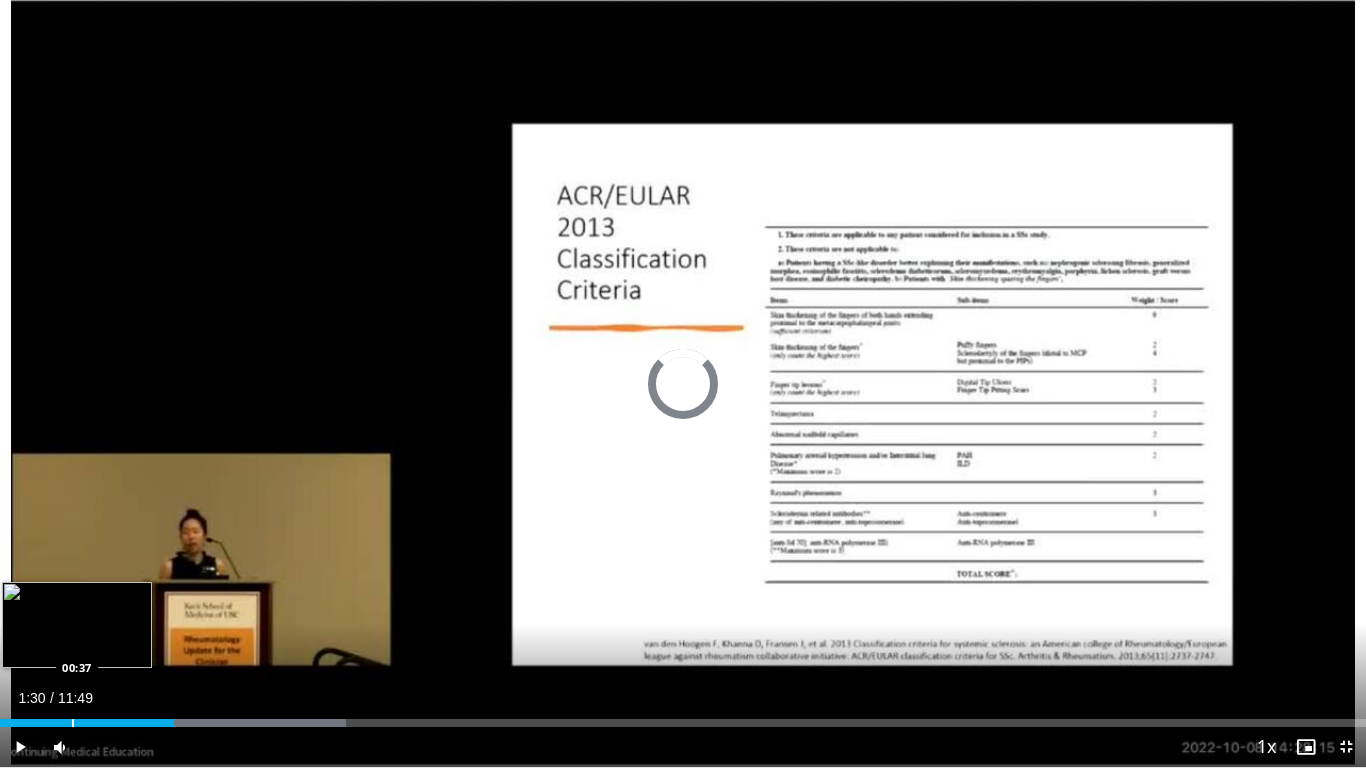 click at bounding box center [73, 723] 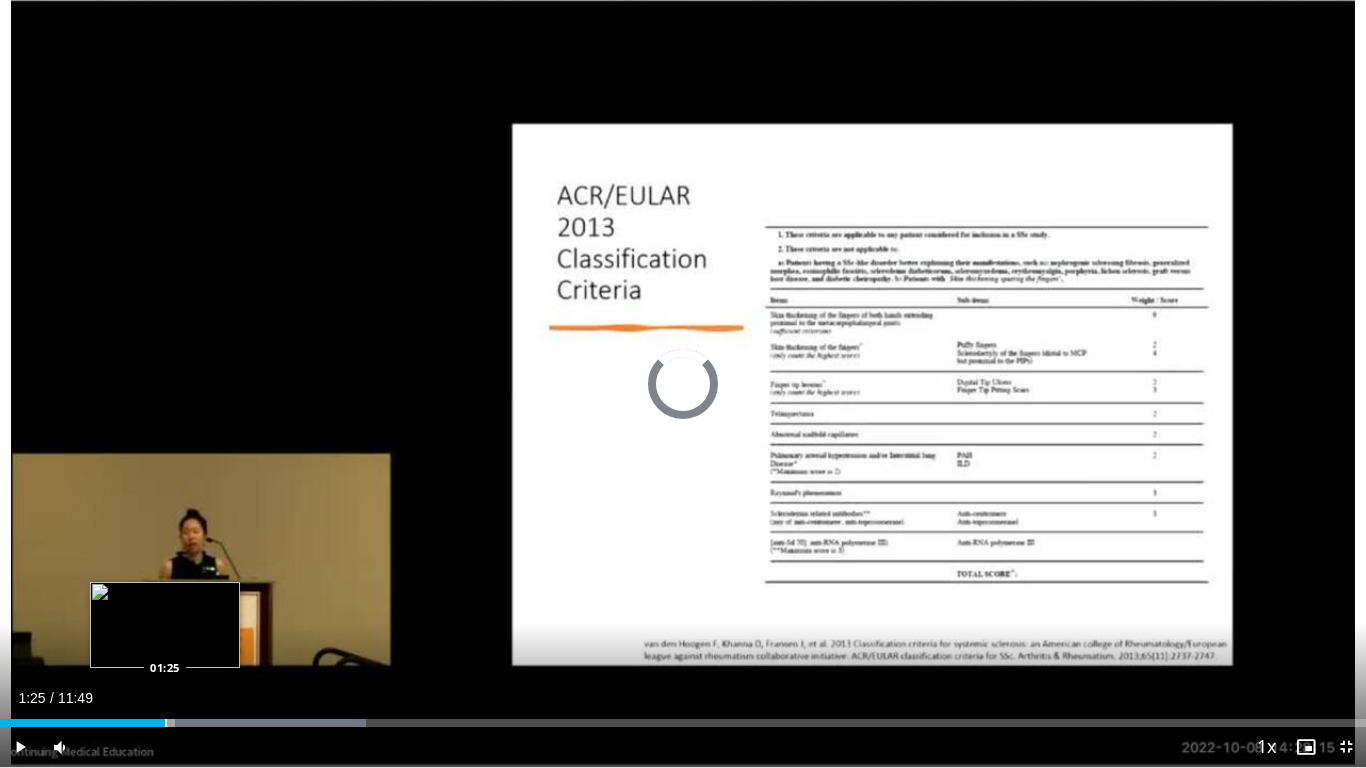 click on "Loaded :  26.76% 02:04 01:25" at bounding box center [683, 717] 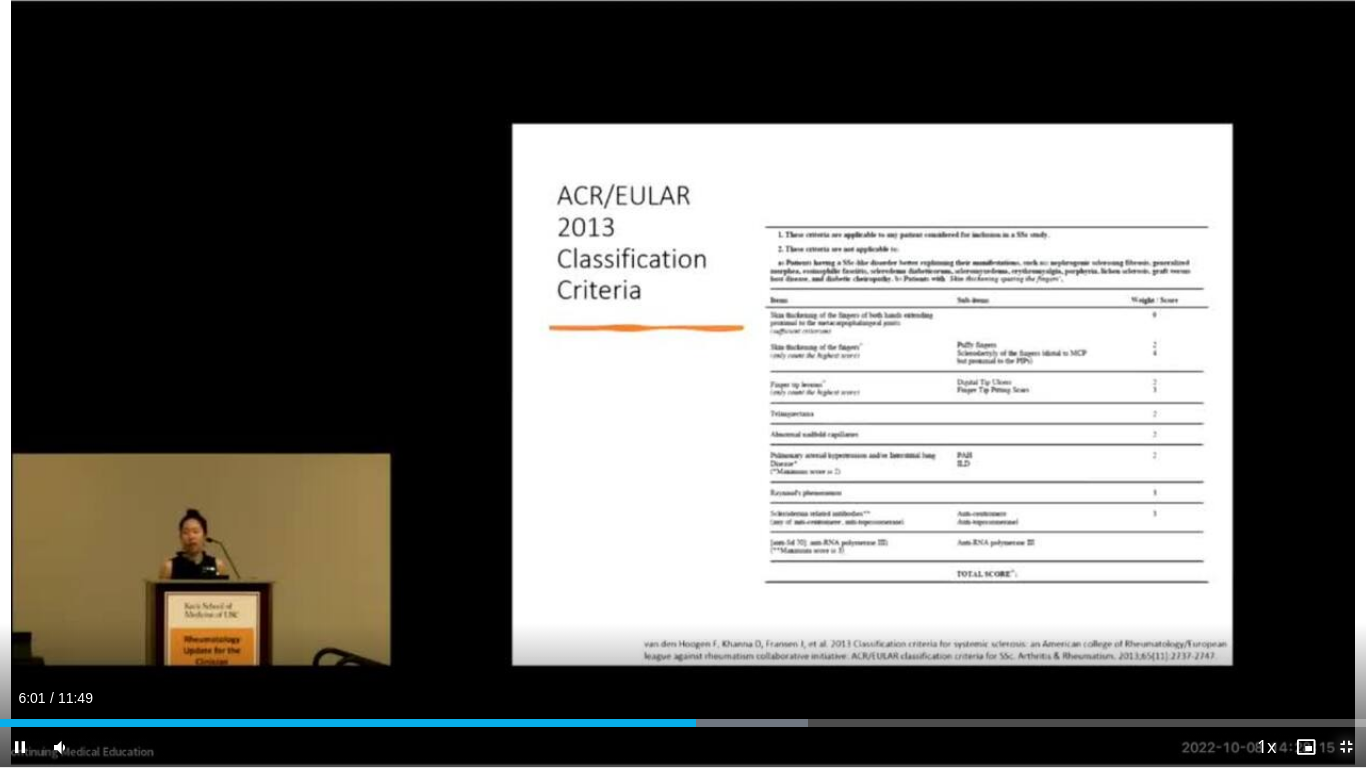 click at bounding box center [1346, 747] 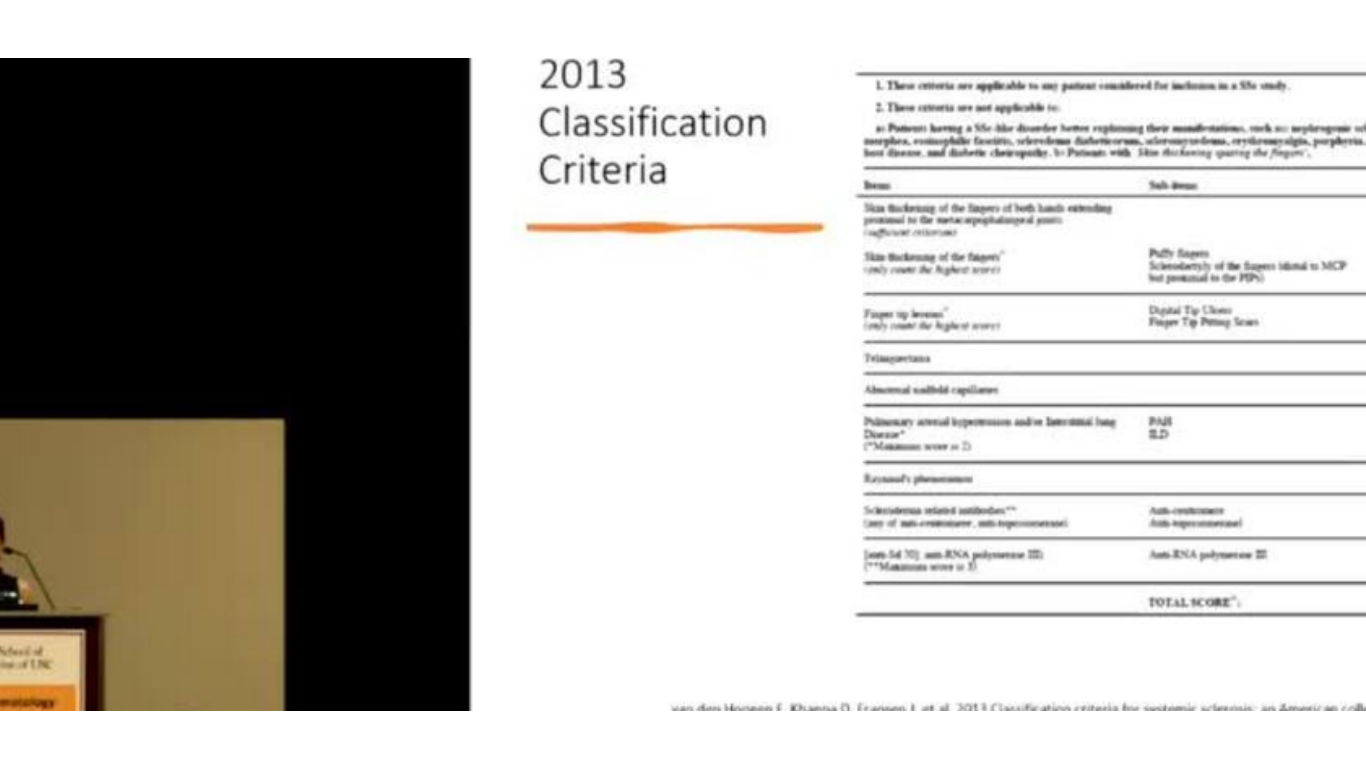 scroll, scrollTop: 98, scrollLeft: 0, axis: vertical 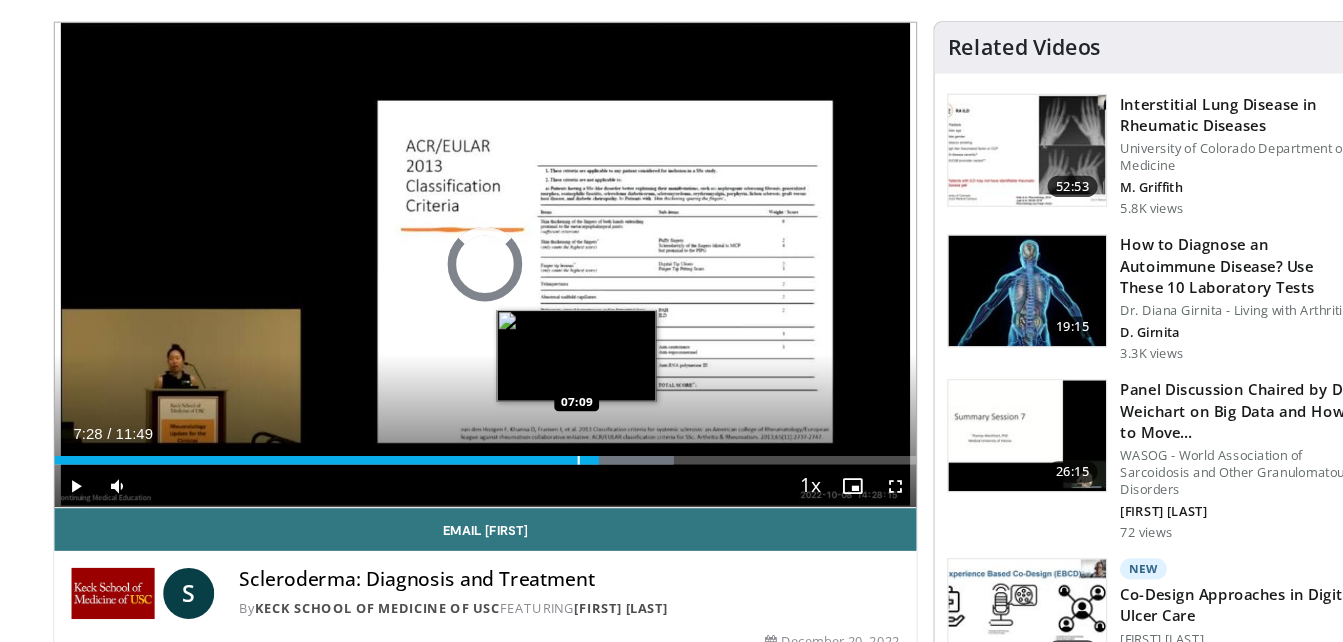 click at bounding box center (545, 471) 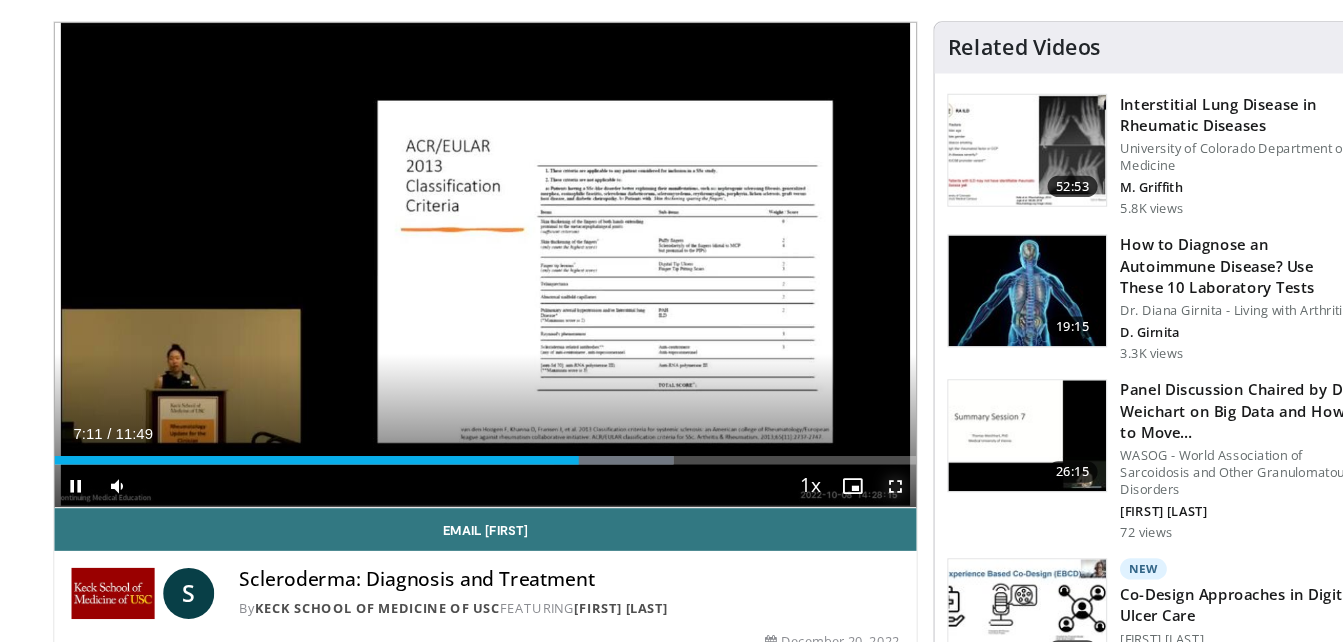 click on "**********" at bounding box center (458, 288) 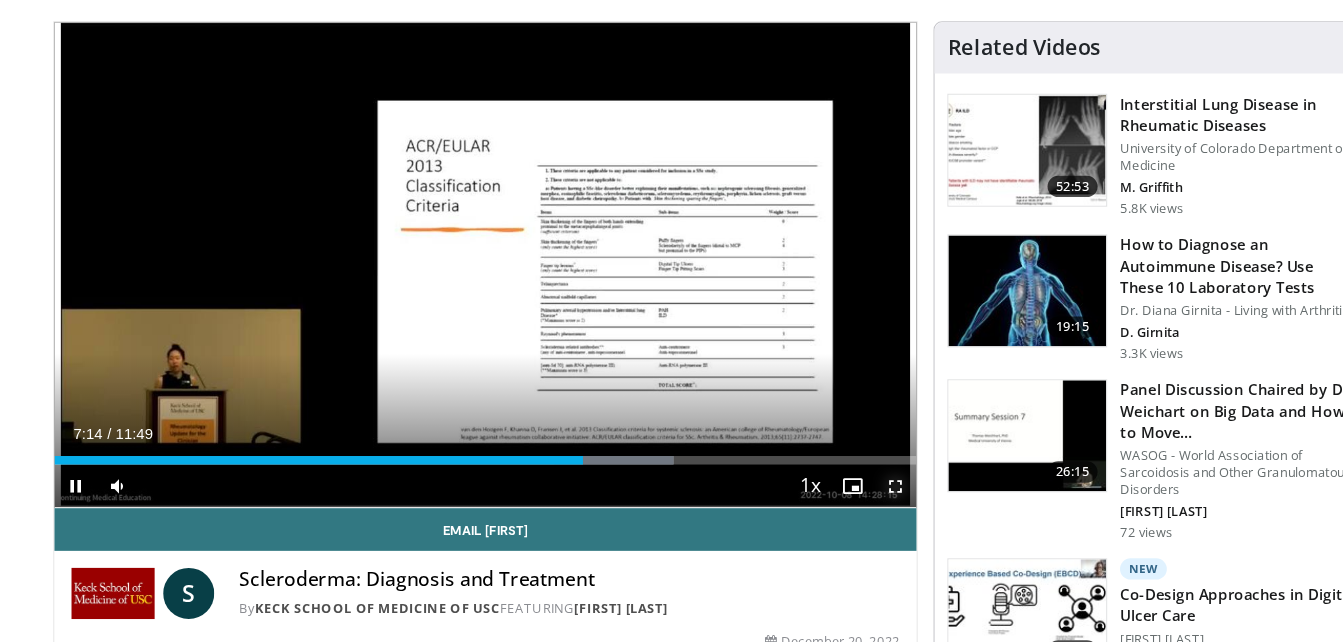 click at bounding box center (842, 495) 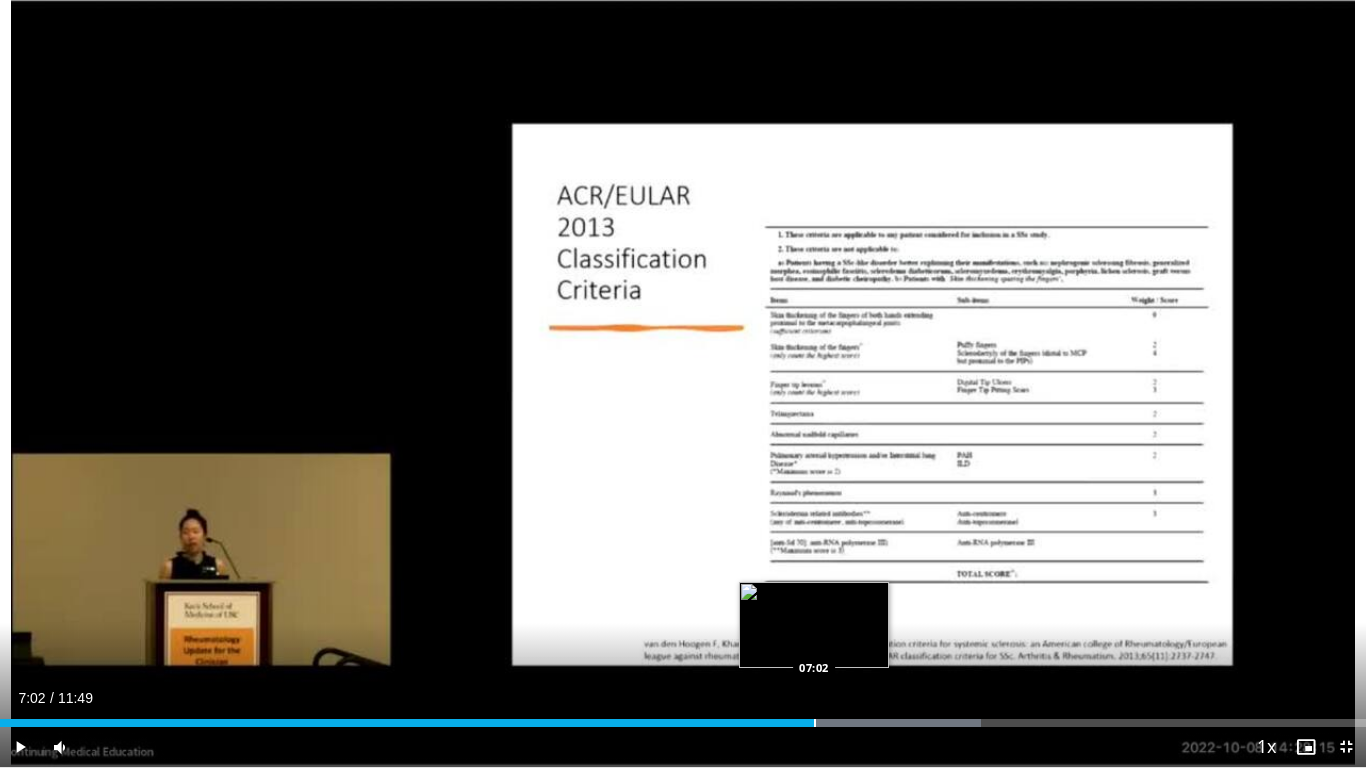 click on "Loaded :  71.82% 07:02 07:02" at bounding box center [683, 717] 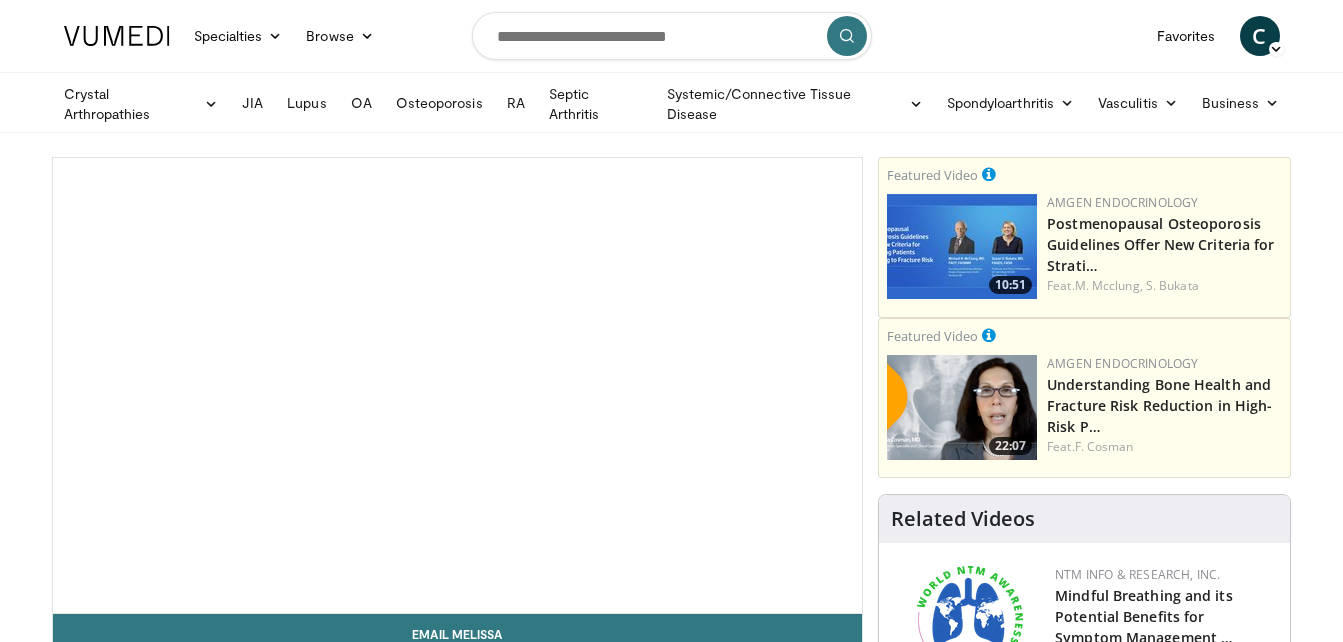 scroll, scrollTop: 0, scrollLeft: 0, axis: both 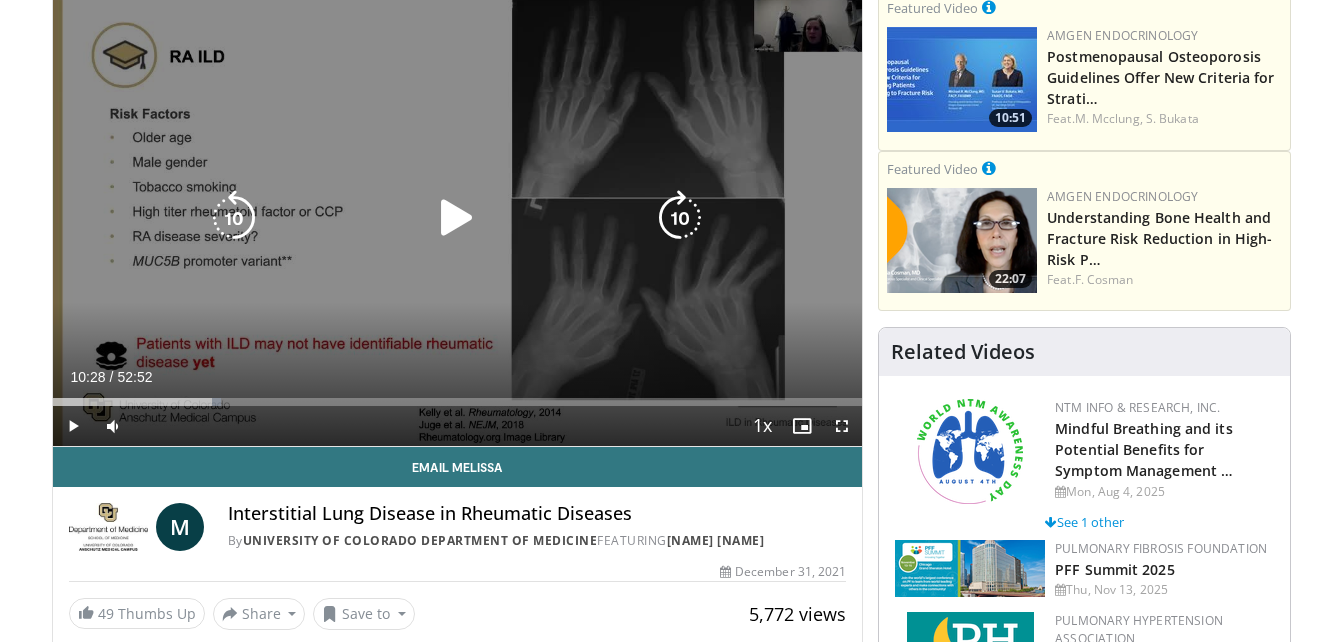 click at bounding box center [457, 218] 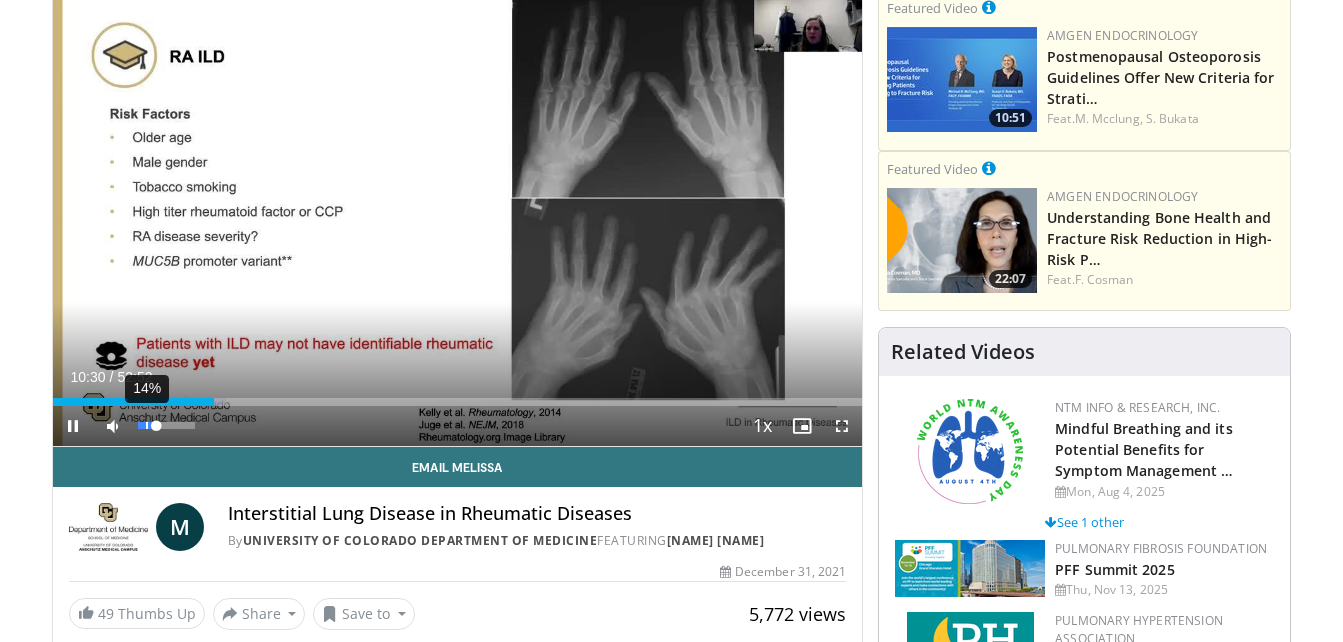 click on "14%" at bounding box center [166, 425] 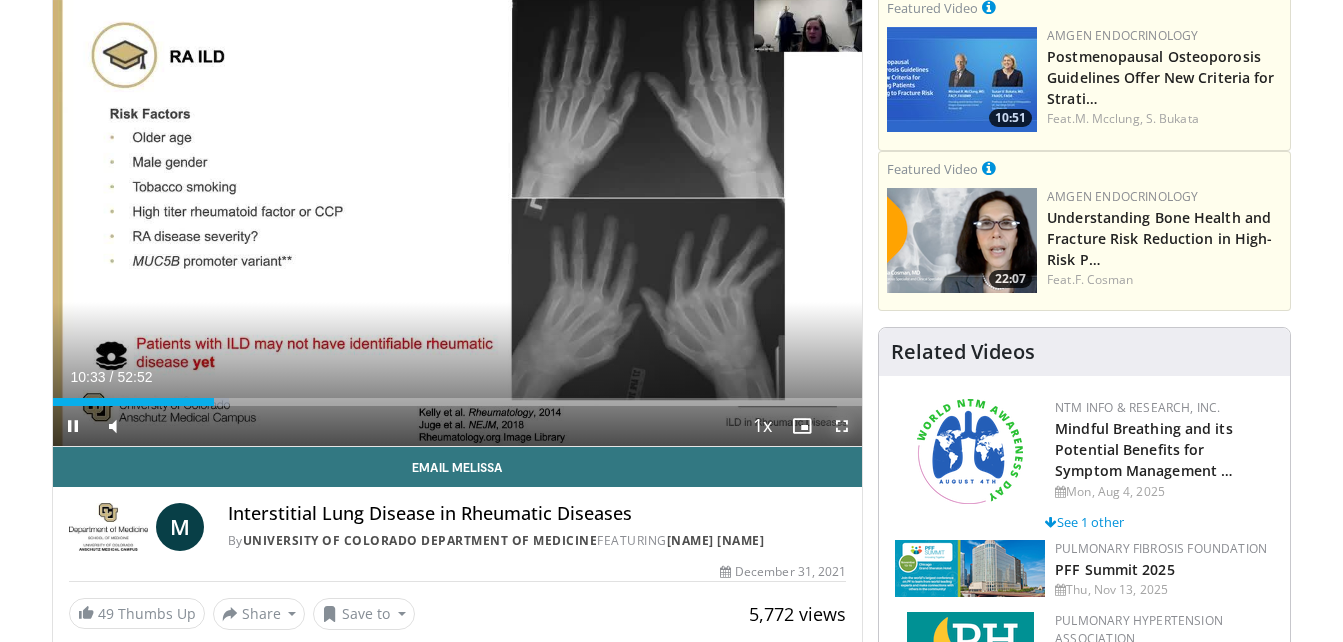 click at bounding box center [842, 426] 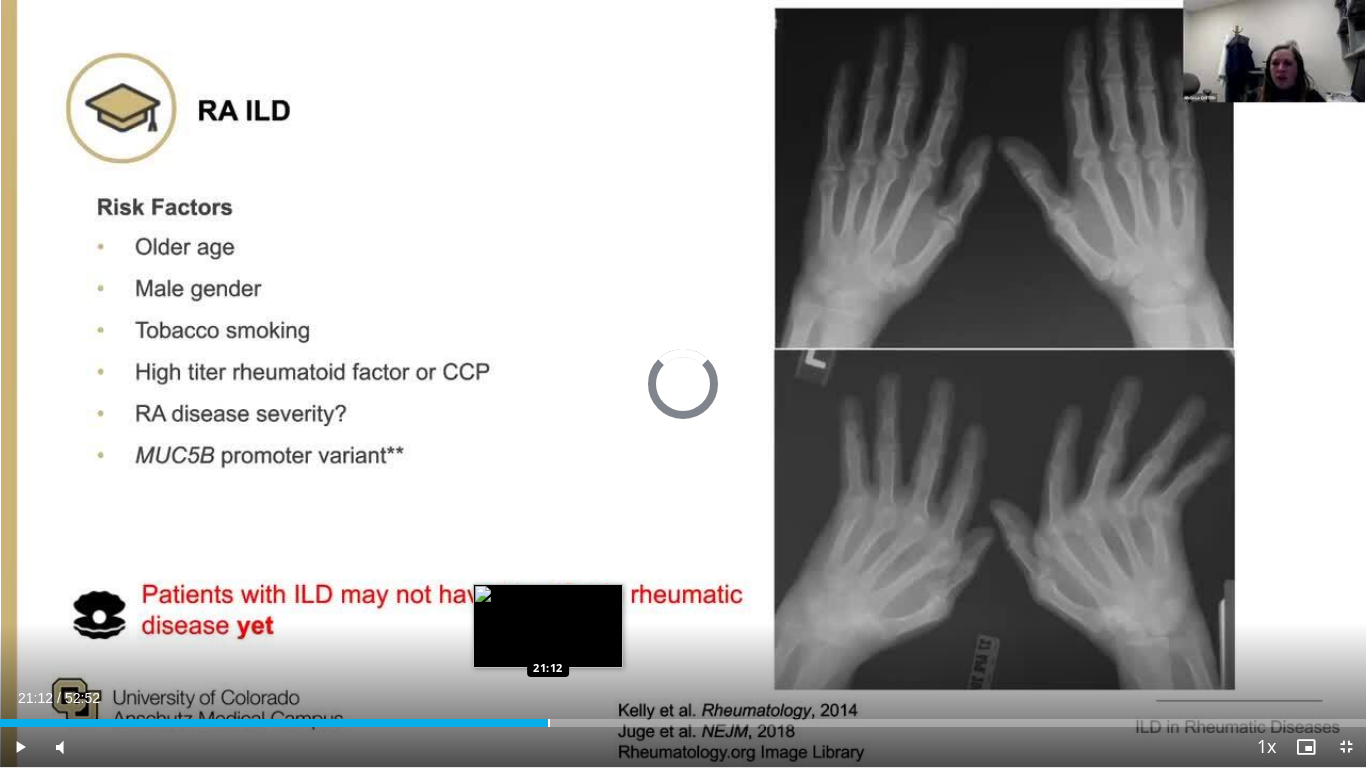 click at bounding box center (549, 723) 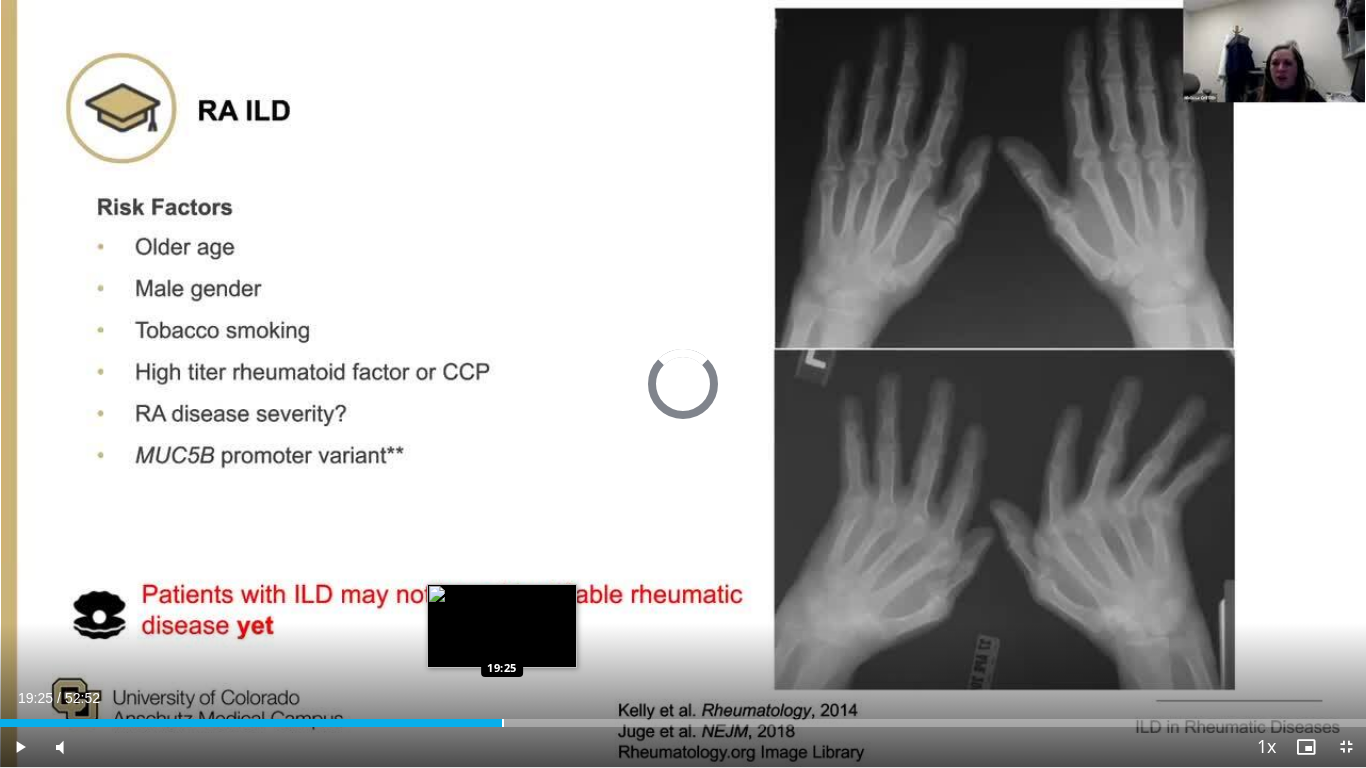 click at bounding box center [503, 723] 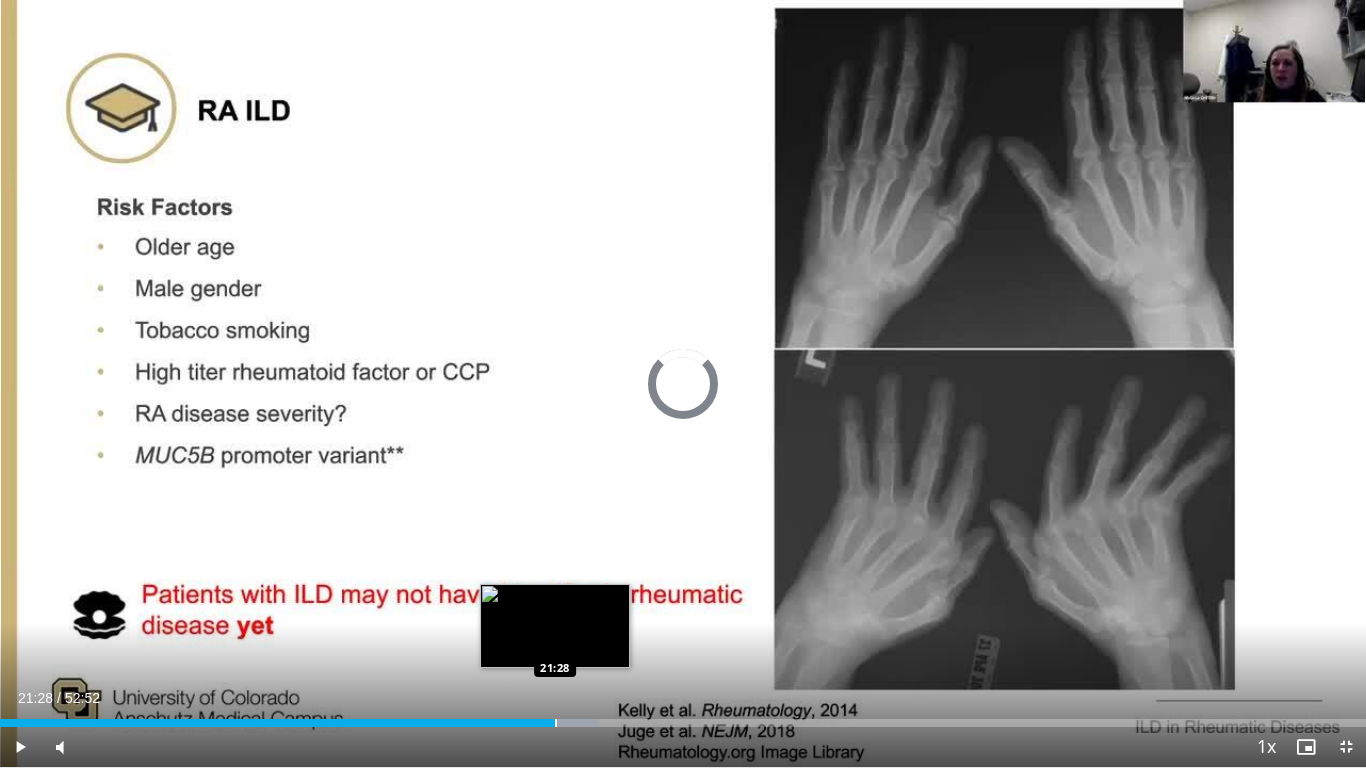 click at bounding box center (556, 723) 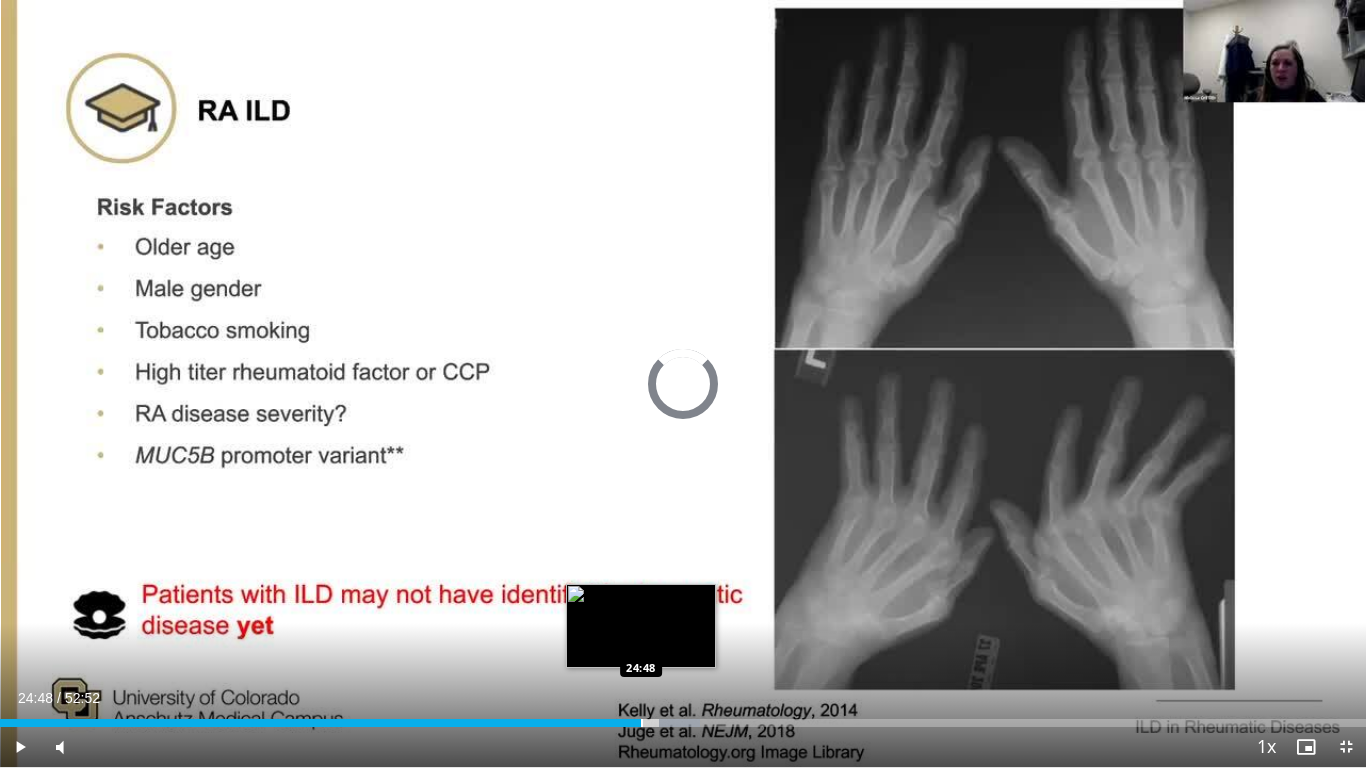 click at bounding box center (642, 723) 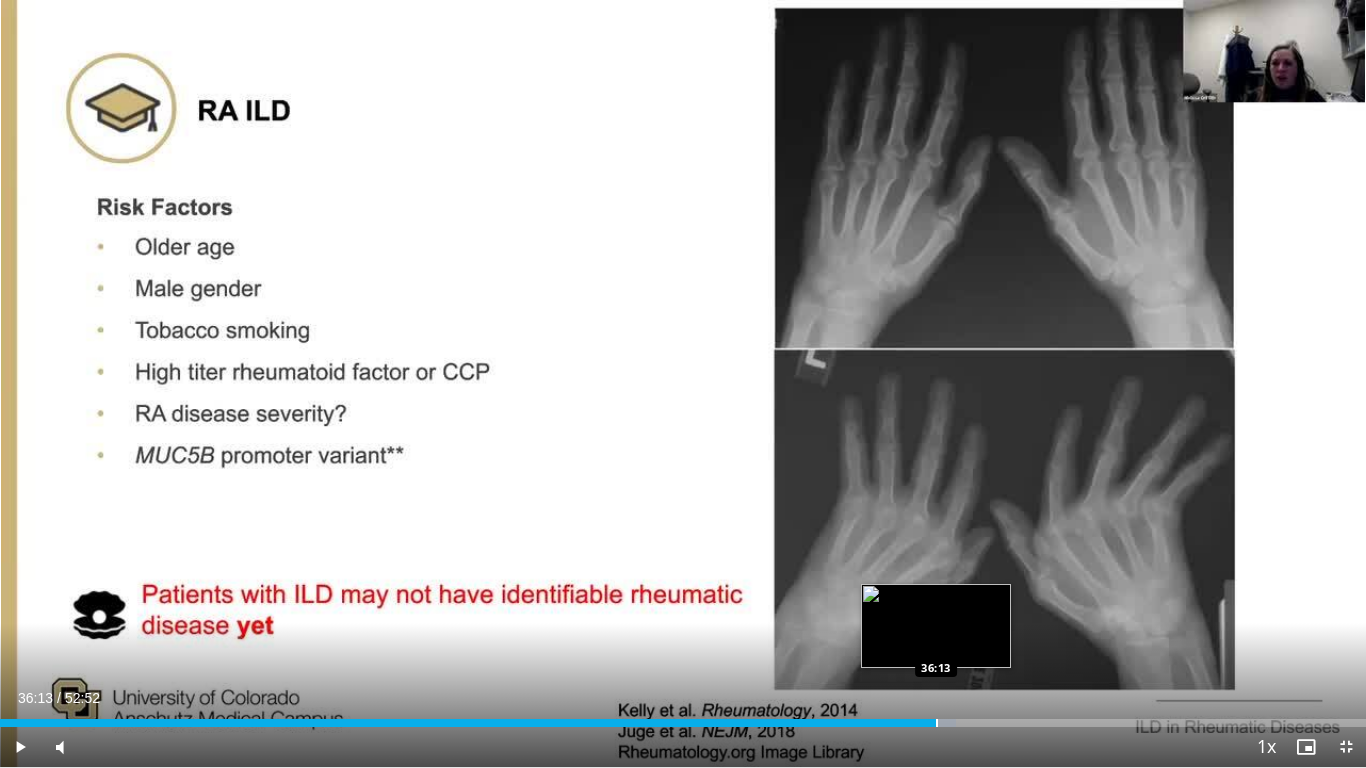 click at bounding box center (937, 723) 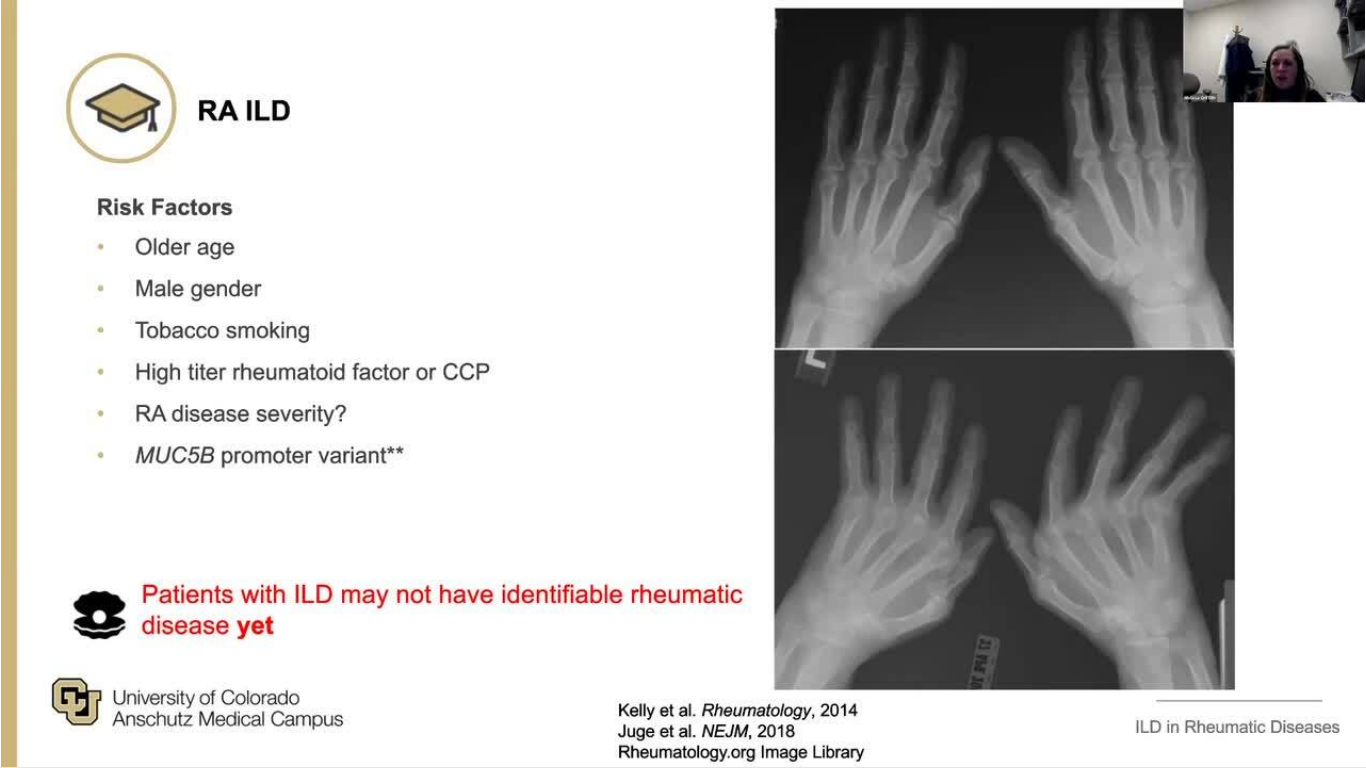 click on "**********" at bounding box center (683, 384) 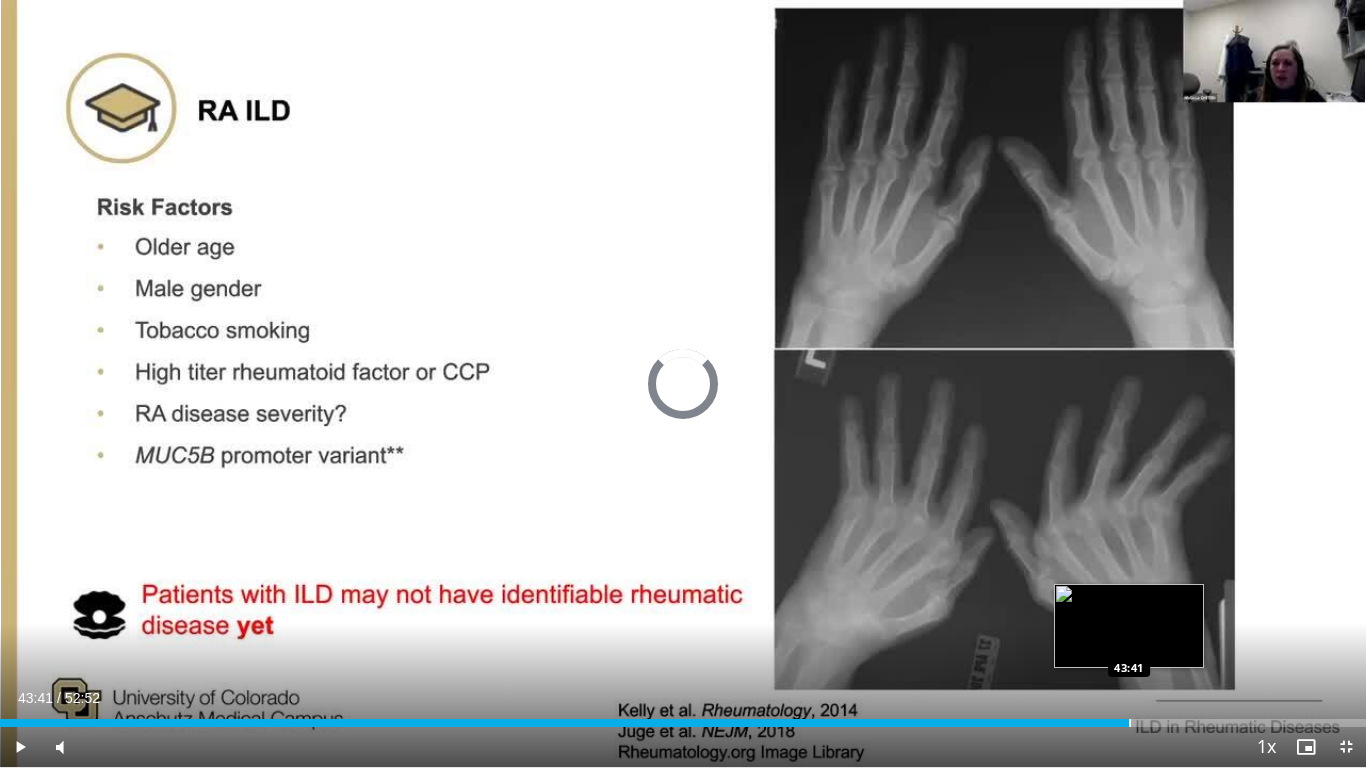 click at bounding box center (1130, 723) 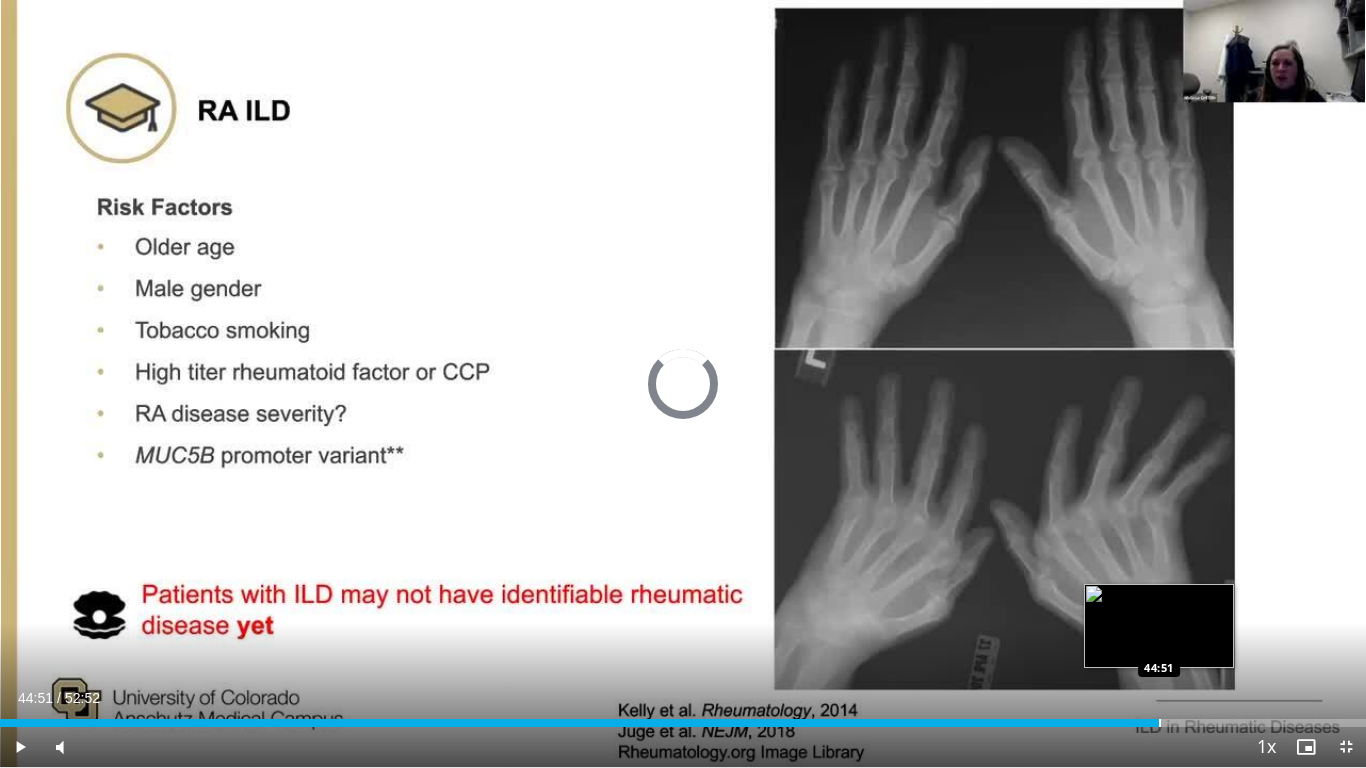 click at bounding box center (1160, 723) 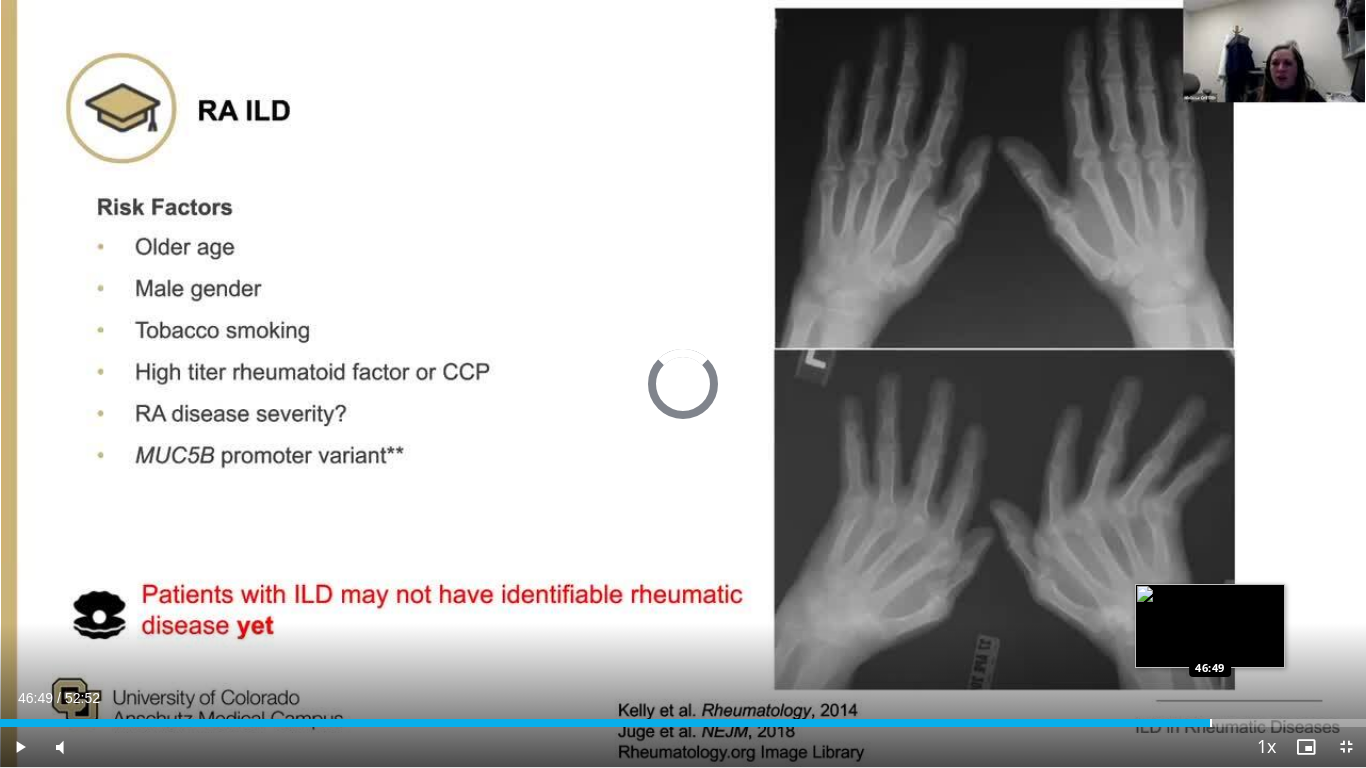 click at bounding box center [1211, 723] 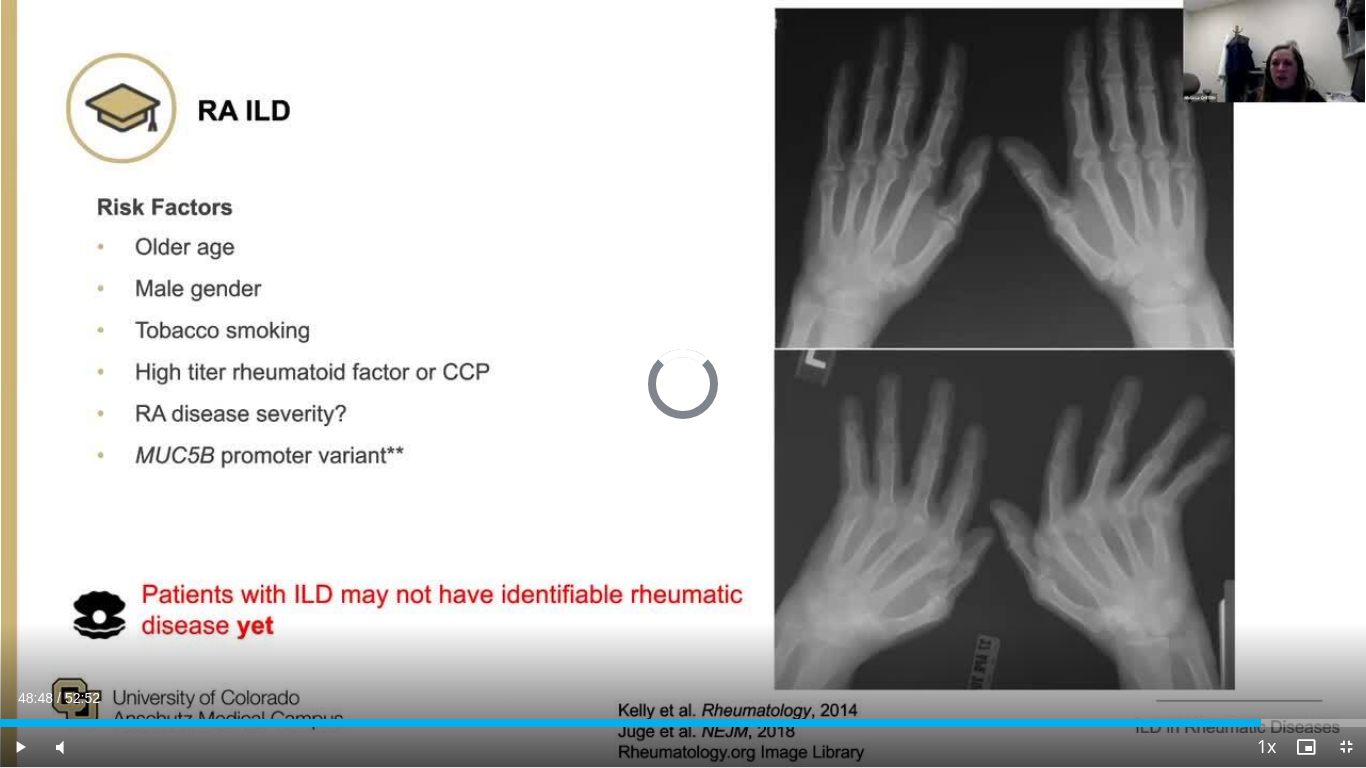 click on "Loaded :  89.21% 48:48 48:48" at bounding box center [683, 717] 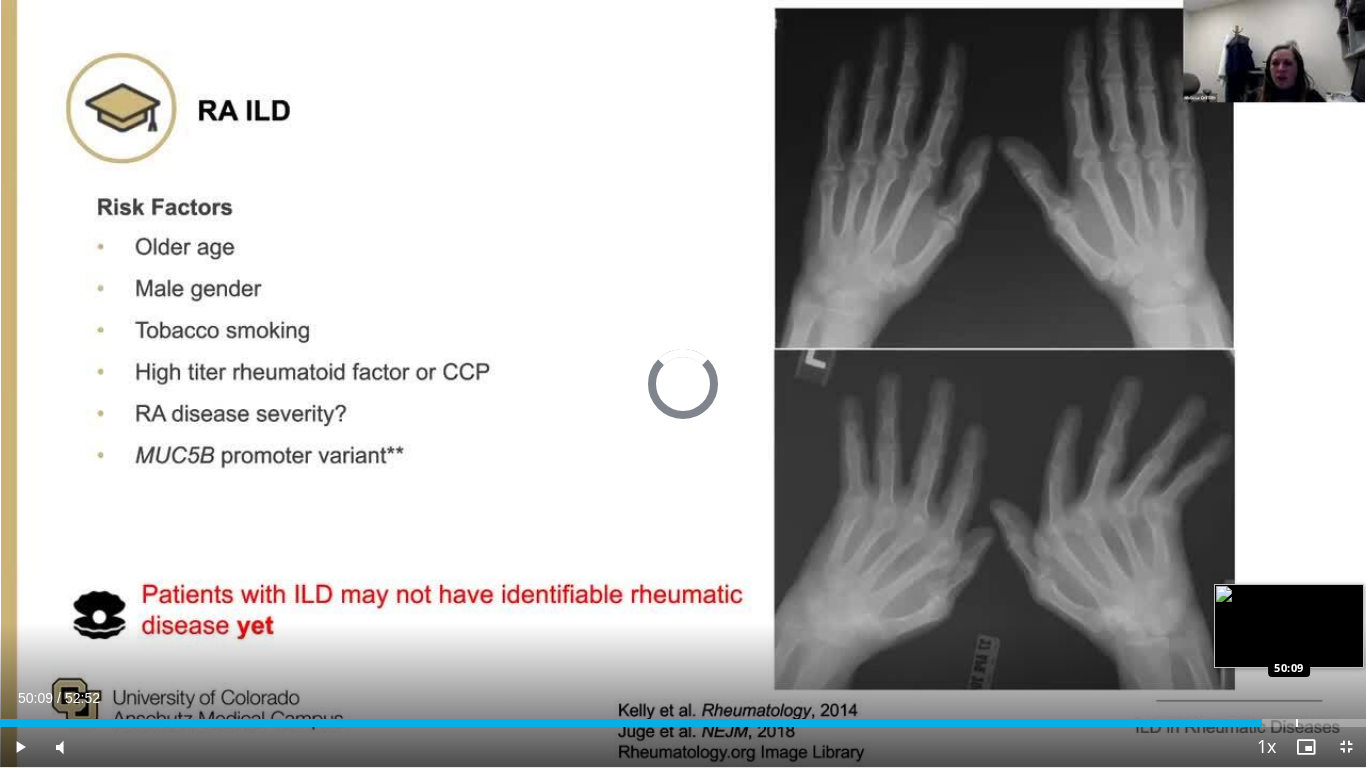 click at bounding box center (1297, 723) 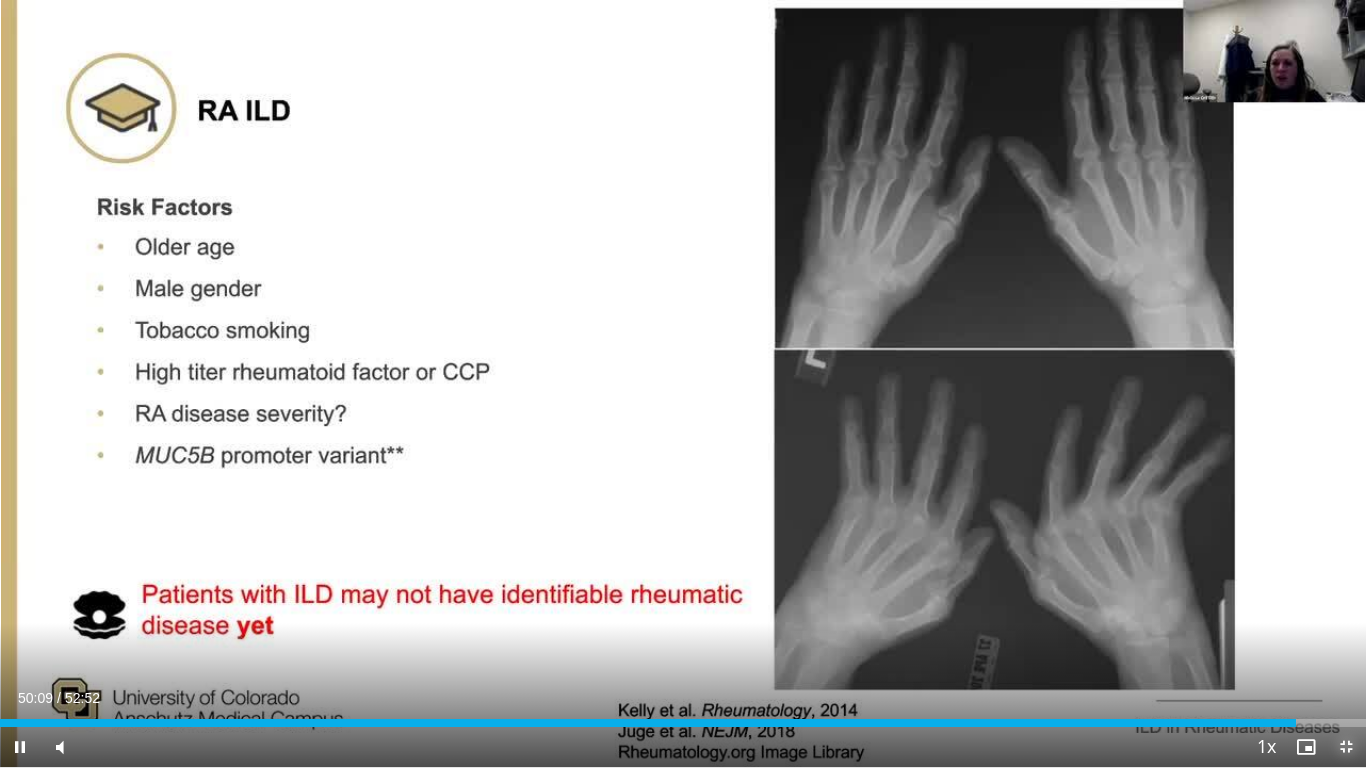 click at bounding box center [1346, 747] 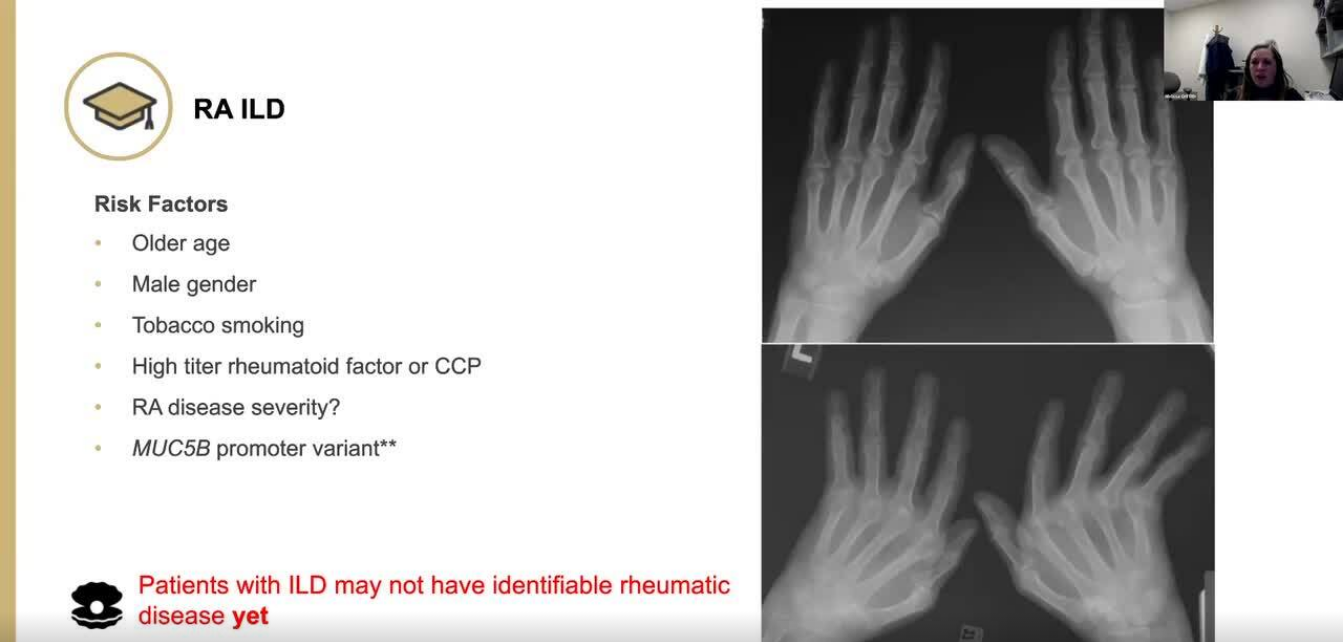 scroll, scrollTop: 0, scrollLeft: 0, axis: both 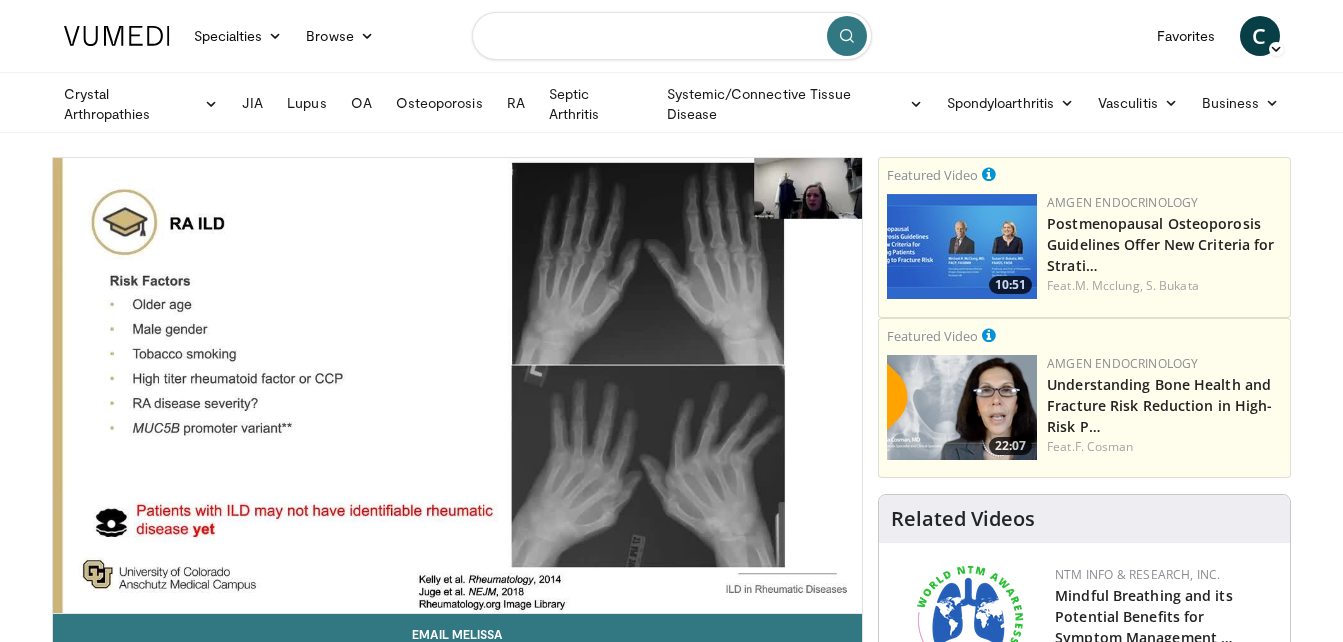 click at bounding box center (672, 36) 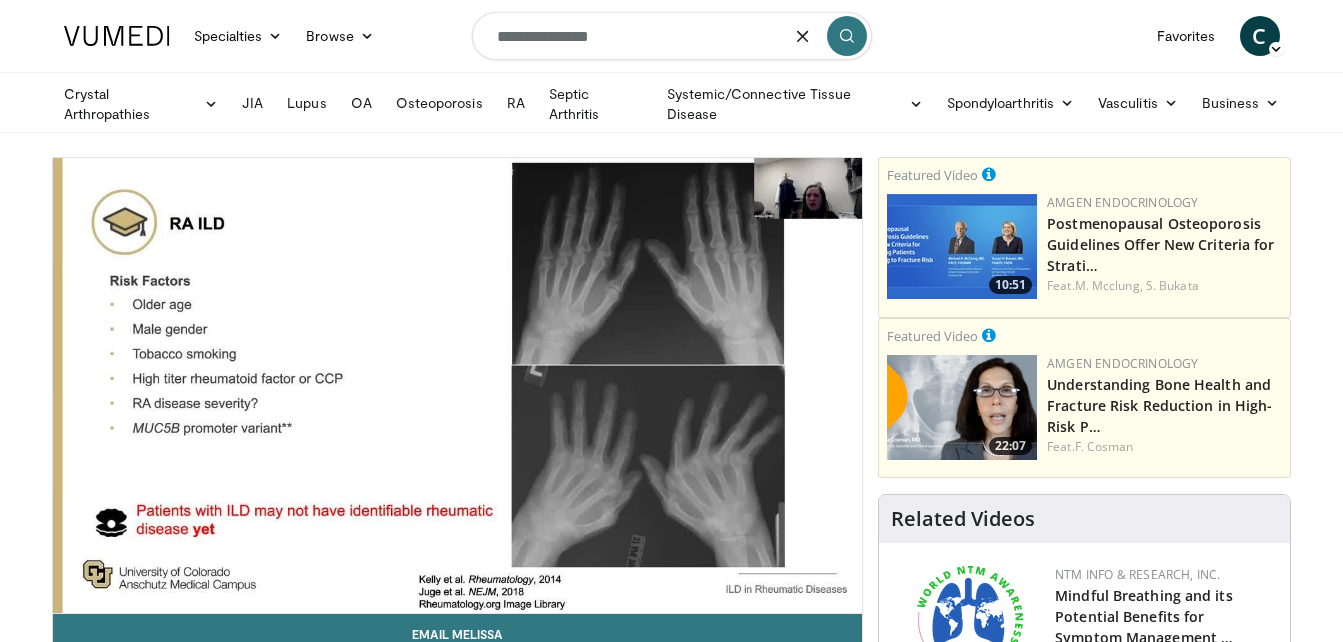 type on "**********" 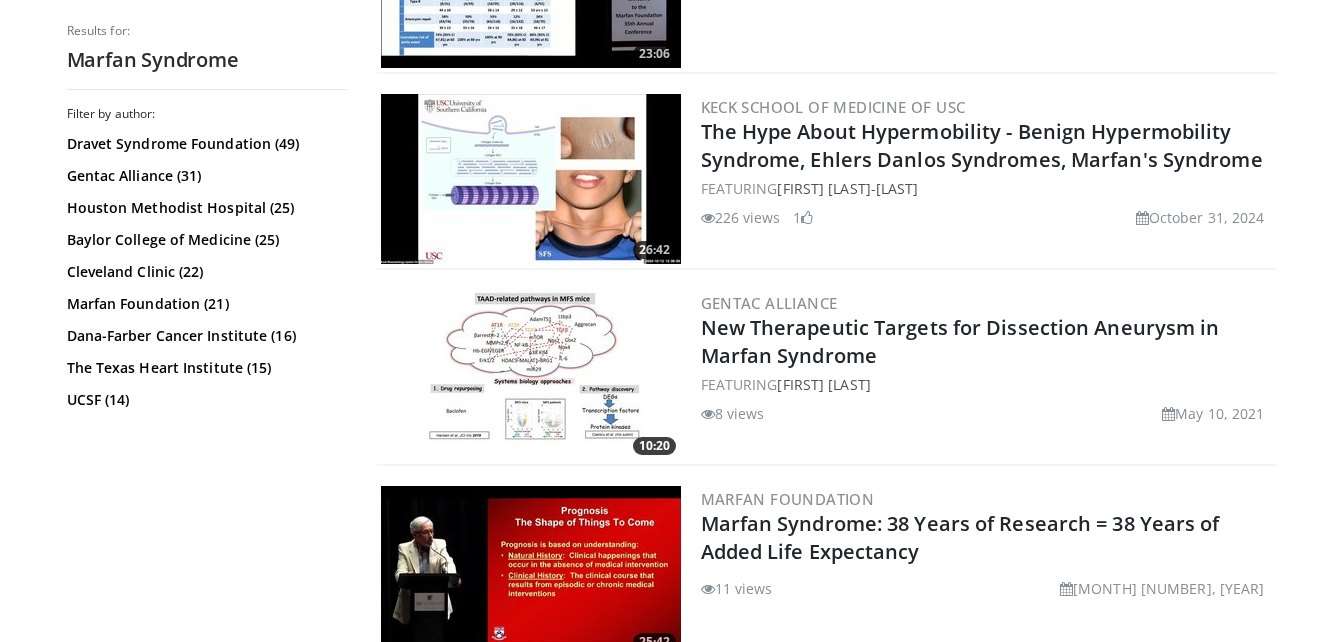 scroll, scrollTop: 1508, scrollLeft: 0, axis: vertical 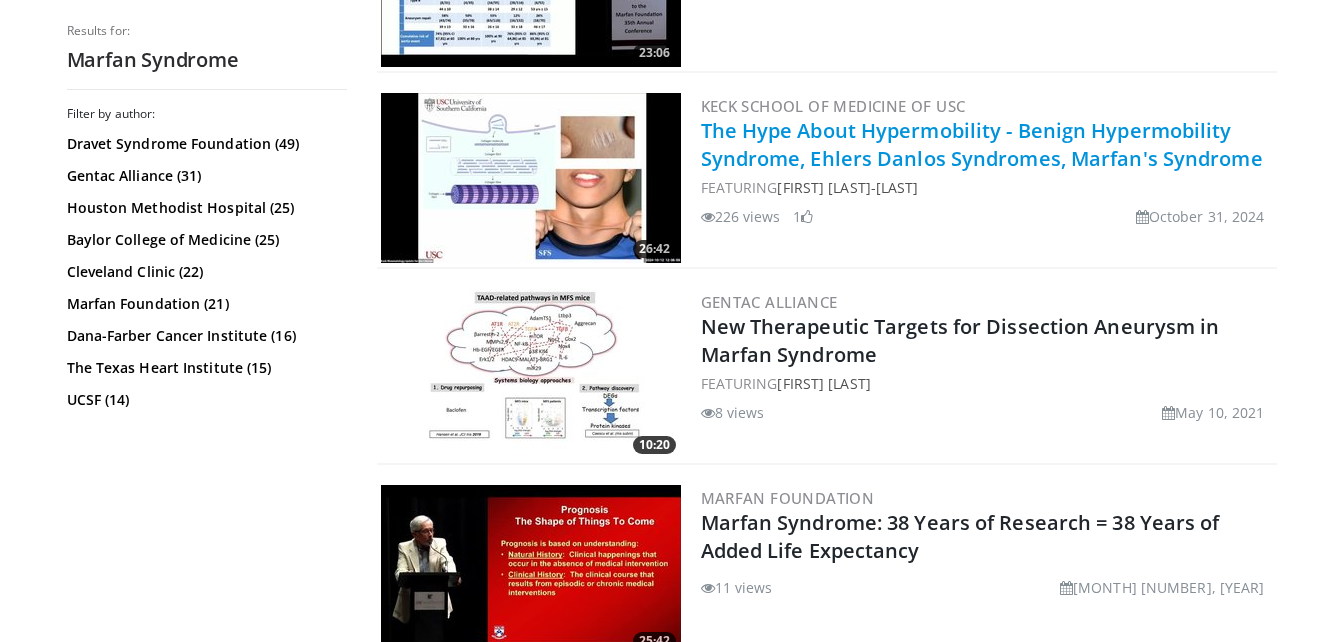 click on "The Hype About Hypermobility - Benign Hypermobility Syndrome, Ehlers Danlos Syndromes, Marfan's Syndrome" at bounding box center (982, 144) 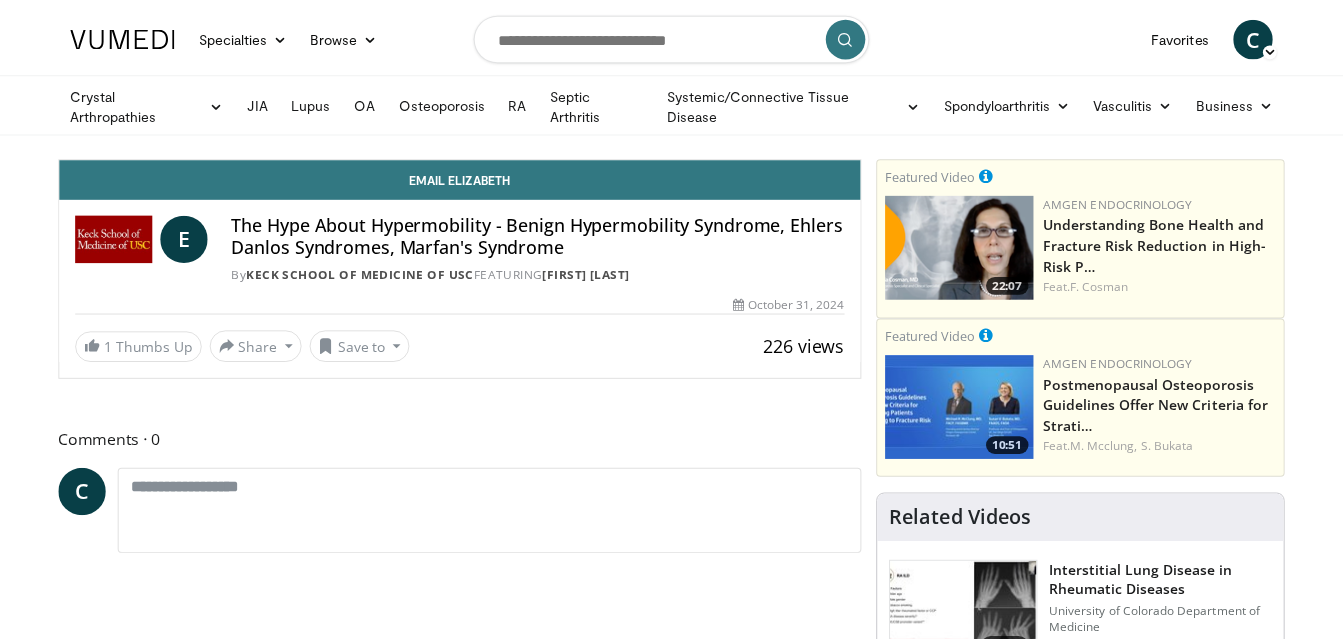 scroll, scrollTop: 0, scrollLeft: 0, axis: both 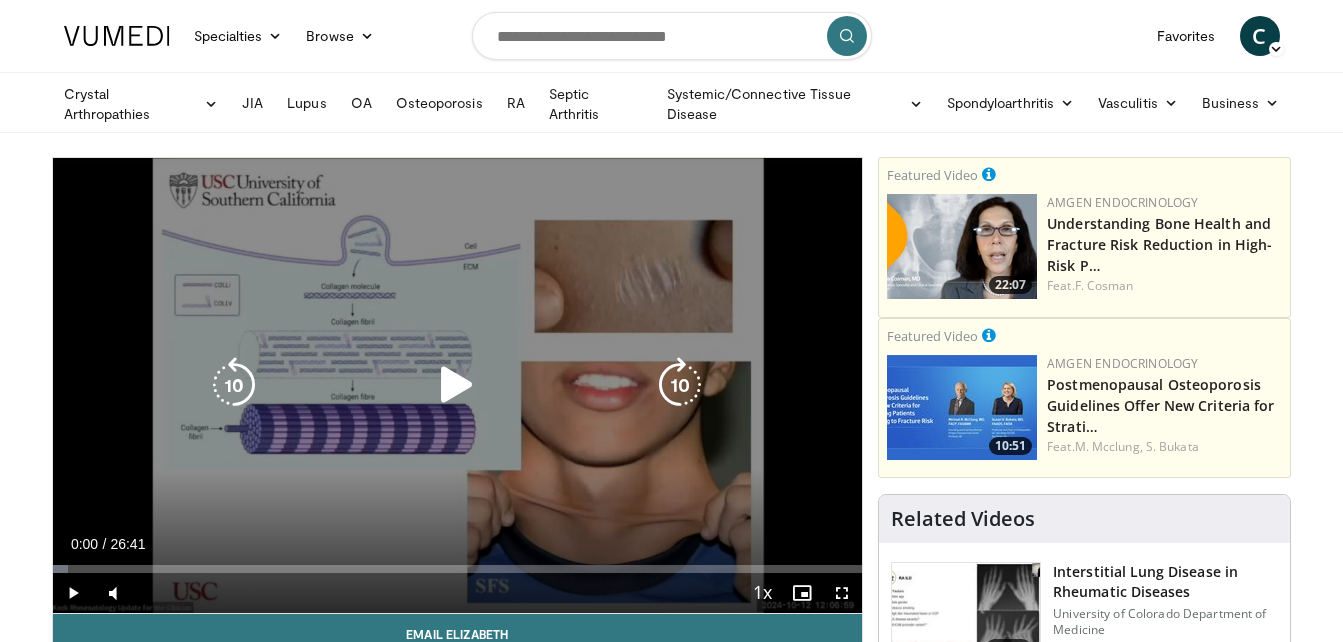 click on "10 seconds
Tap to unmute" at bounding box center [458, 385] 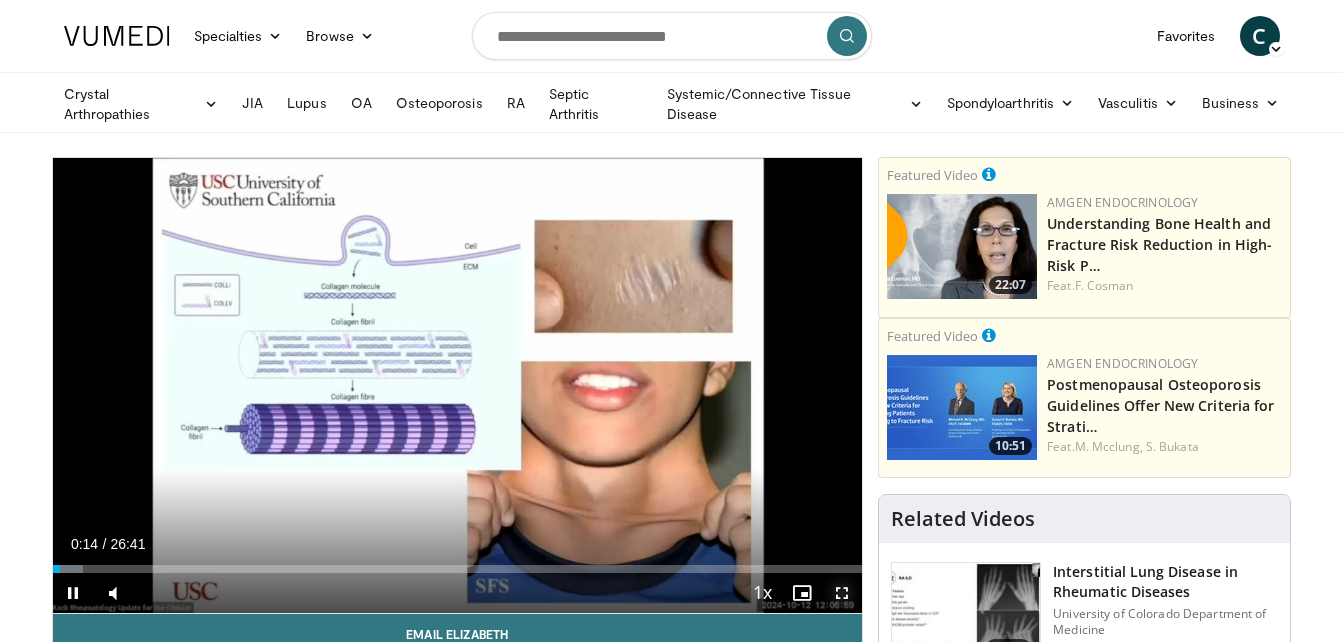 click at bounding box center (842, 593) 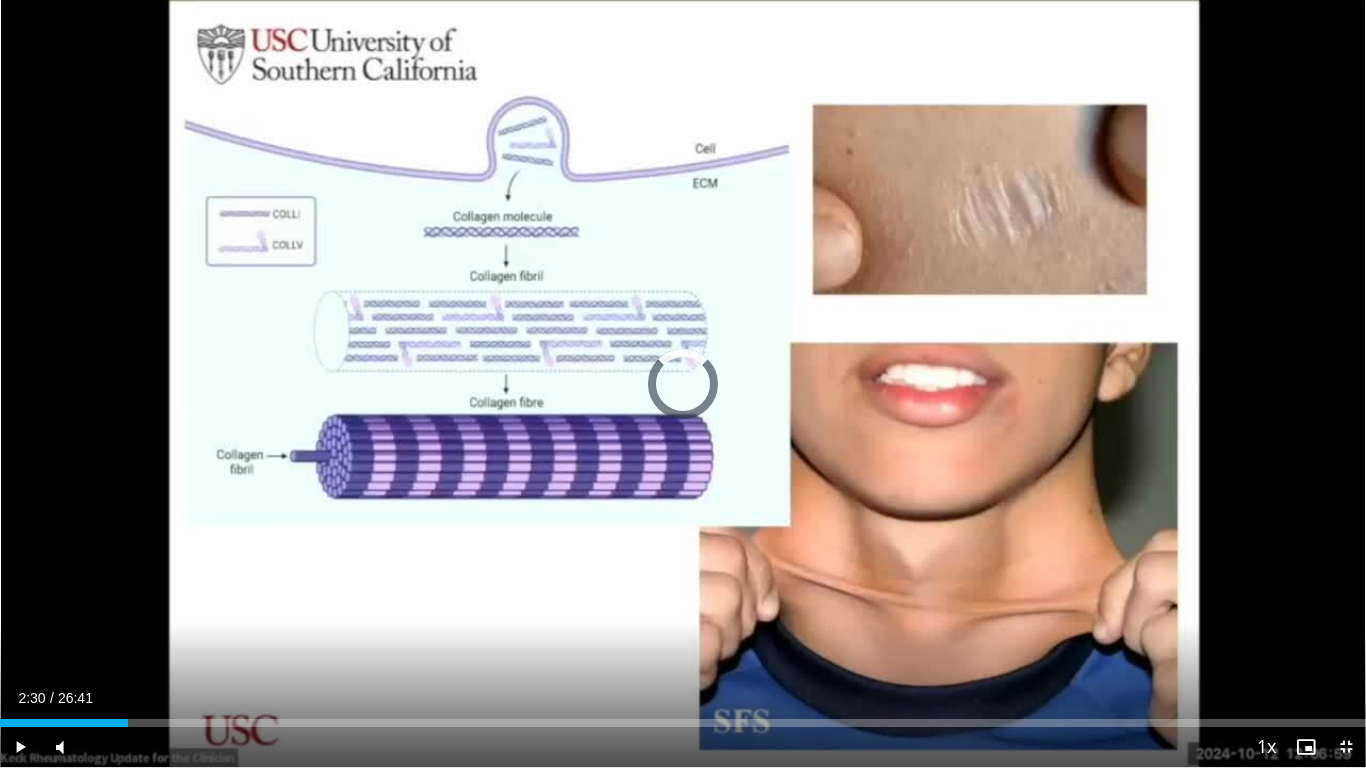 click on "Loaded :  6.81% 02:30 02:30" at bounding box center [683, 717] 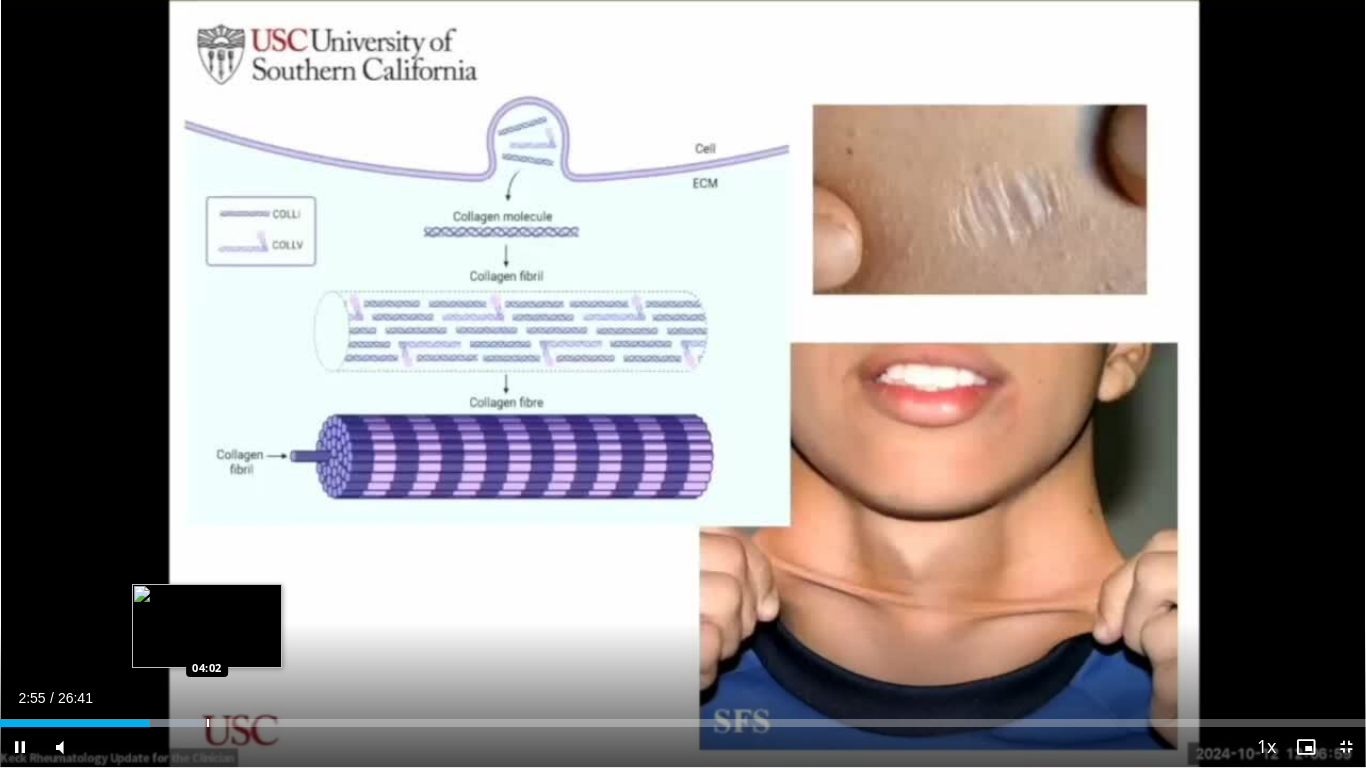 click at bounding box center (208, 723) 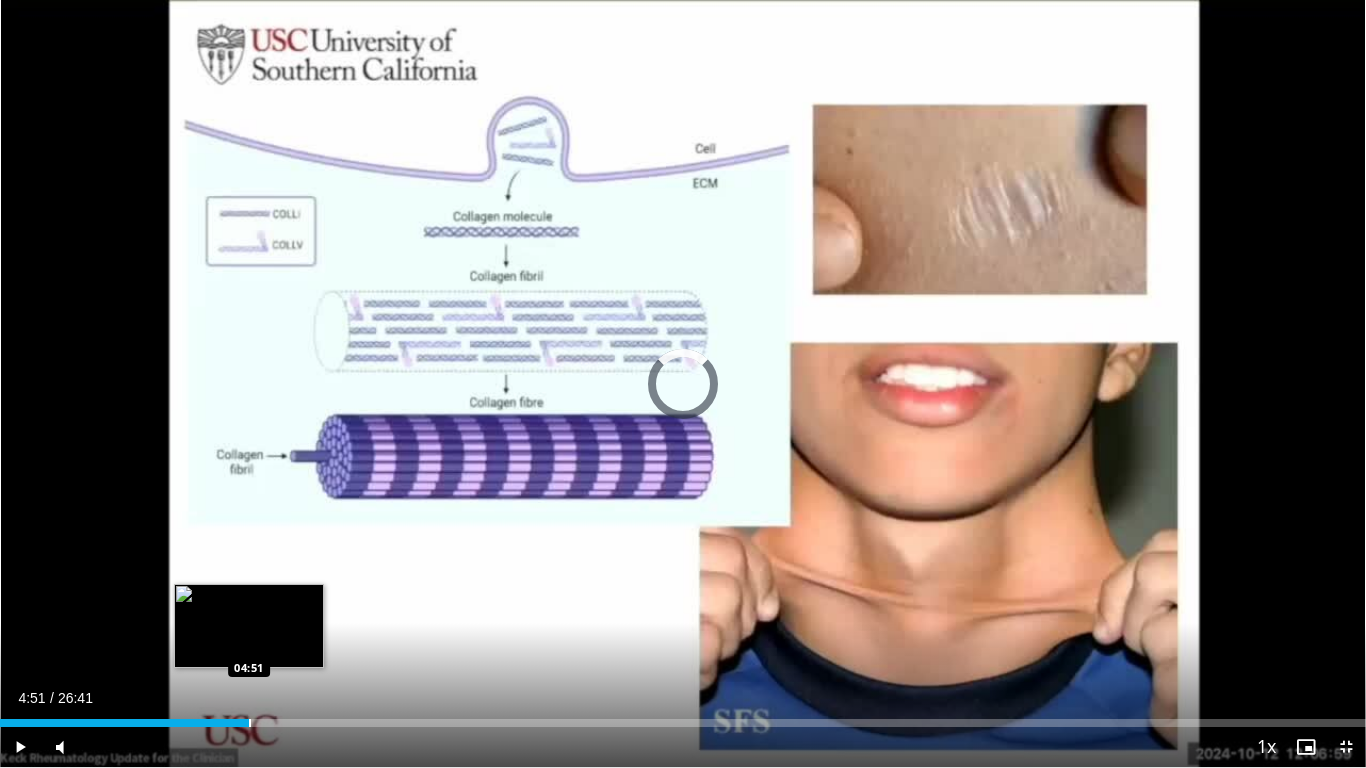 click at bounding box center [250, 723] 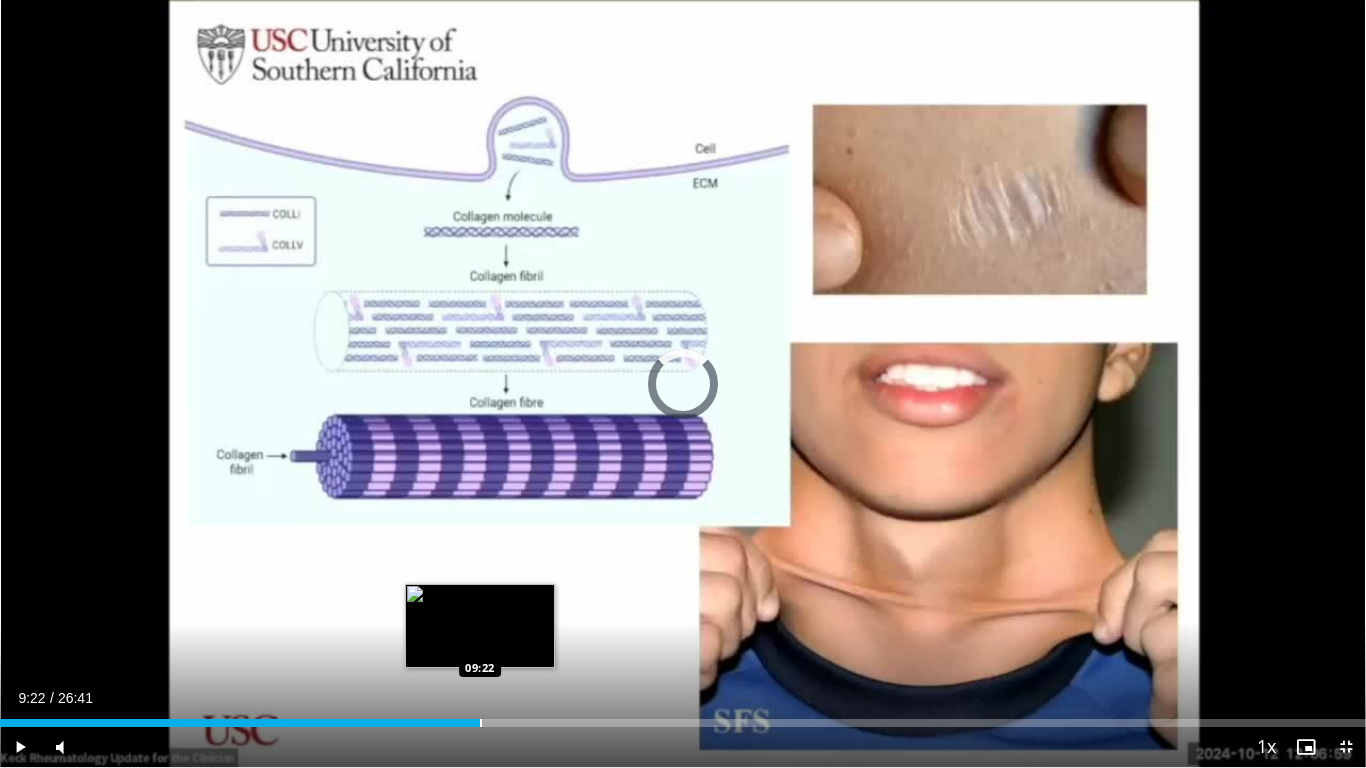 click on "Loaded :  20.61% 04:57 09:22" at bounding box center [683, 717] 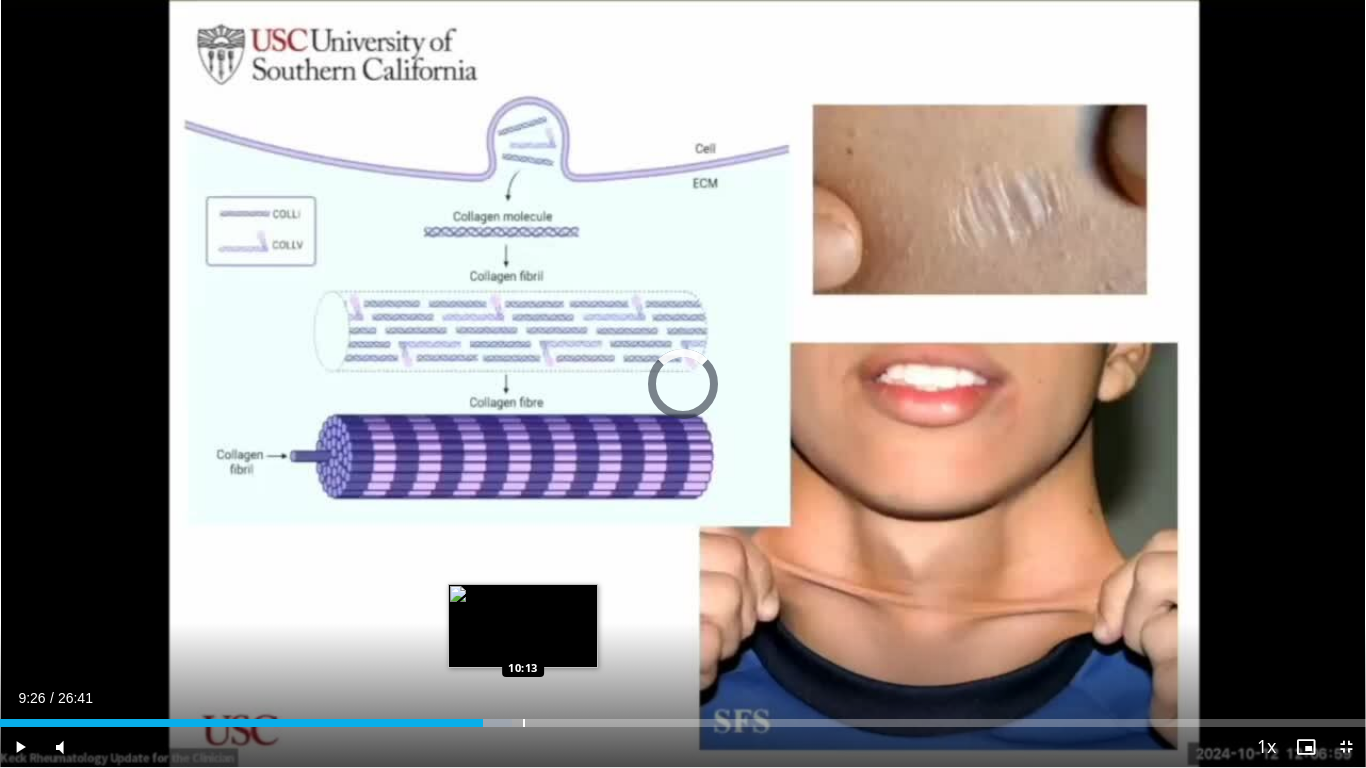 click at bounding box center (524, 723) 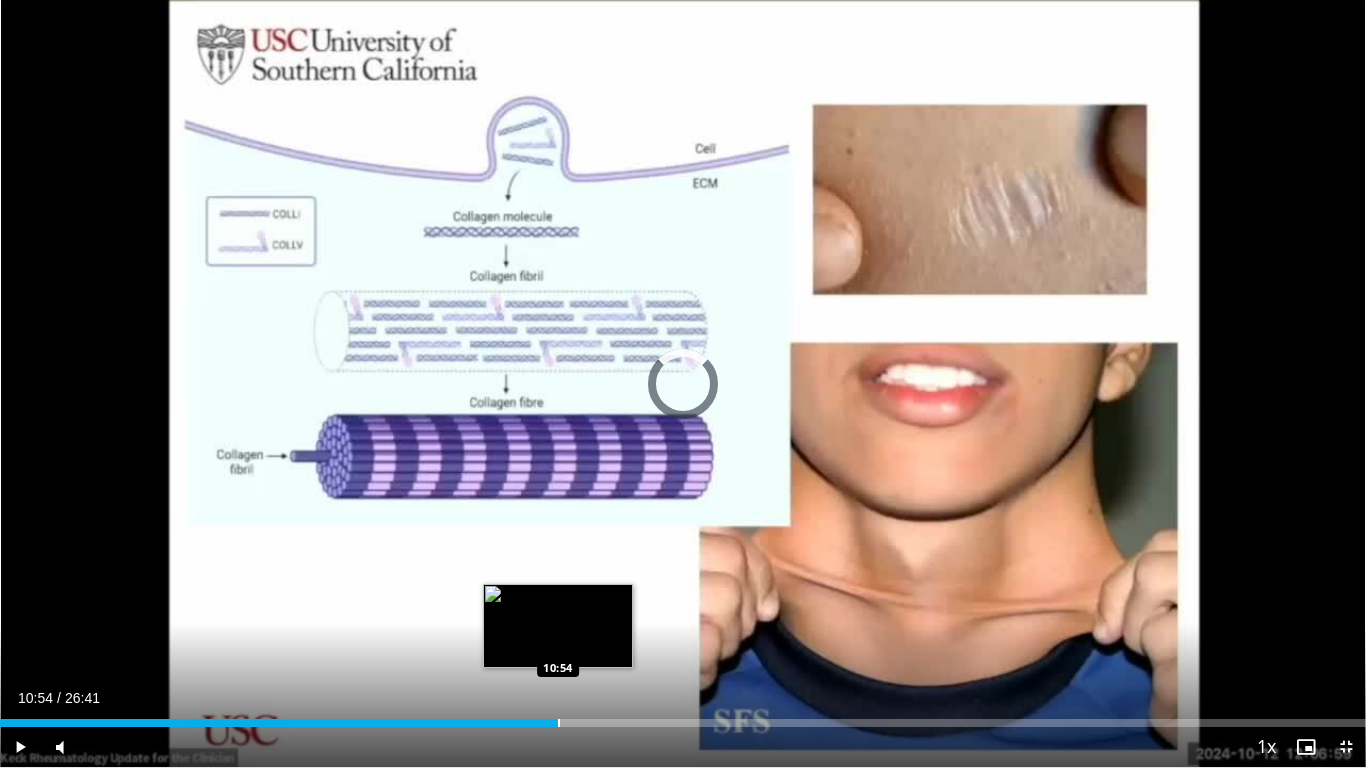 click on "Loaded :  39.97% 10:15 10:54" at bounding box center [683, 717] 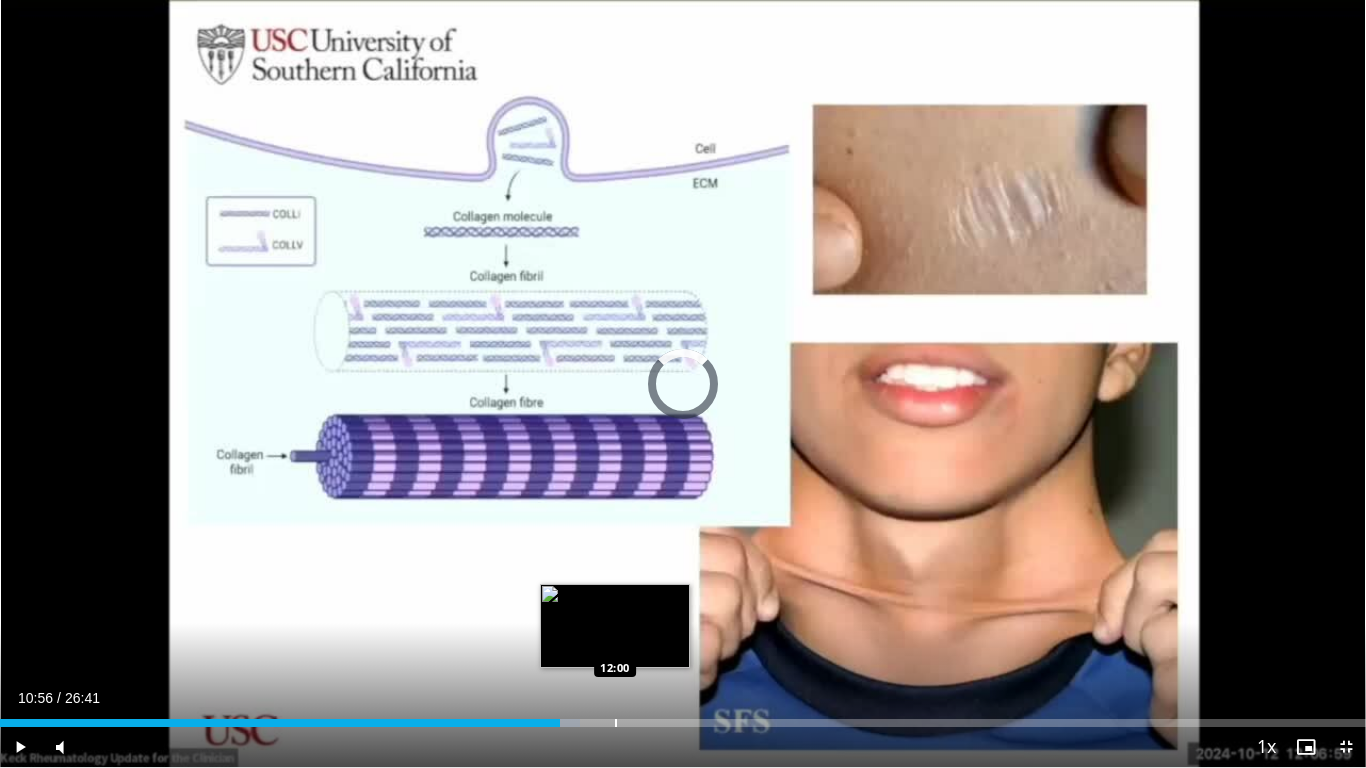 click at bounding box center [616, 723] 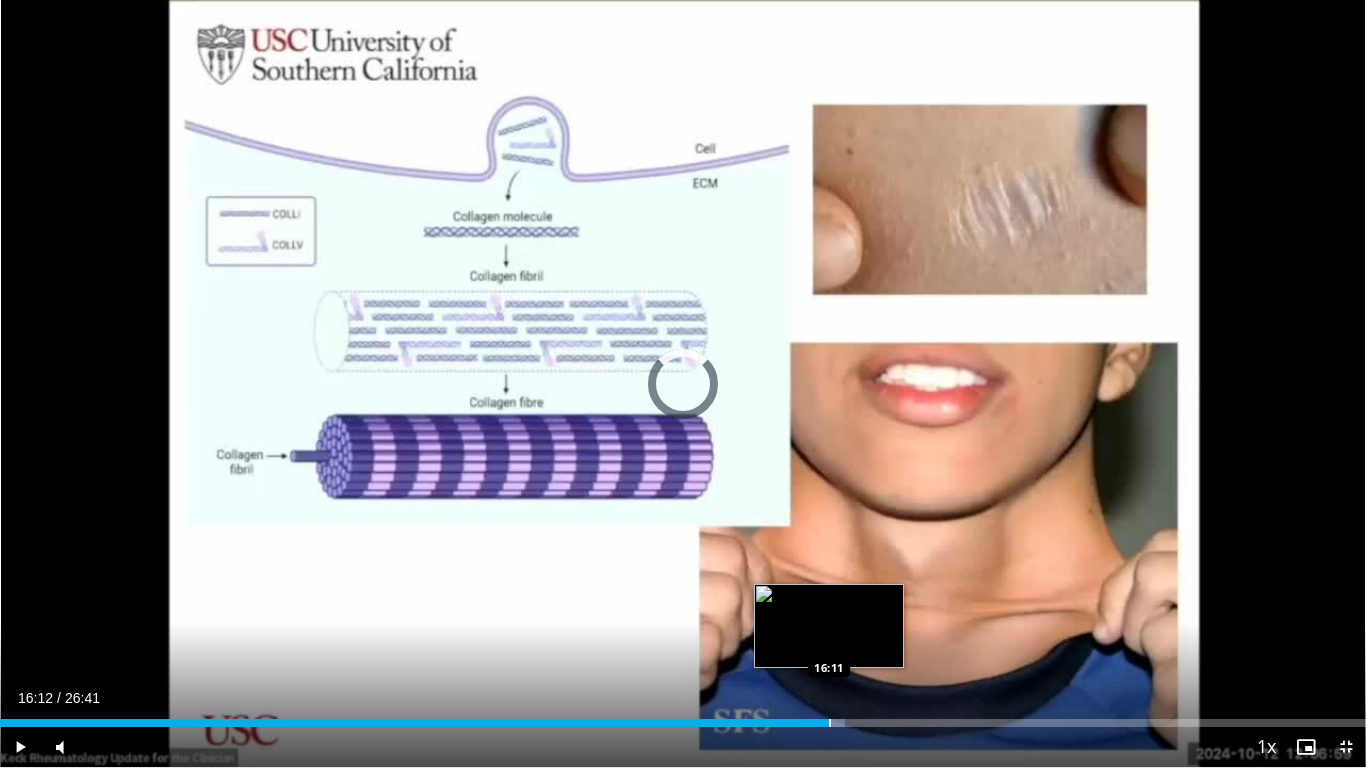 click at bounding box center (830, 723) 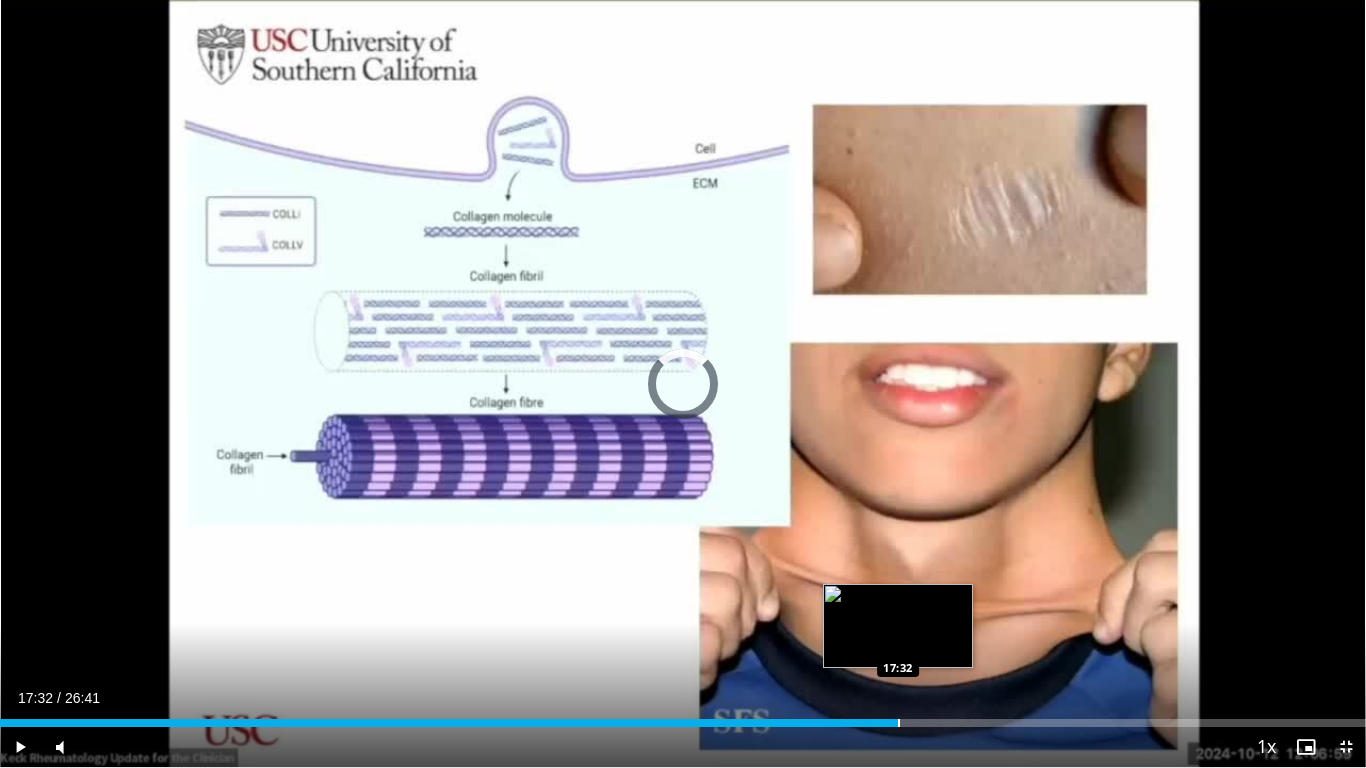 click on "Loaded :  63.08% 17:32 17:32" at bounding box center [683, 717] 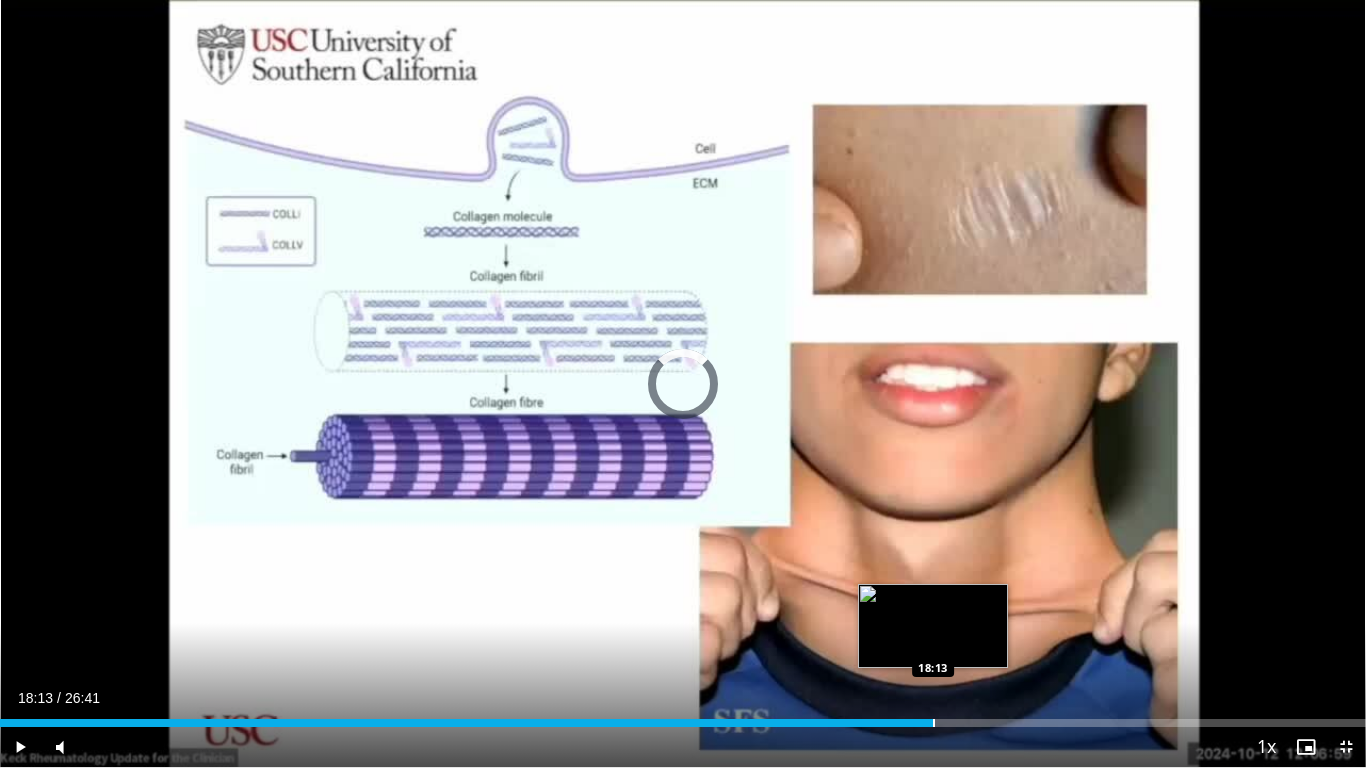 click at bounding box center [934, 723] 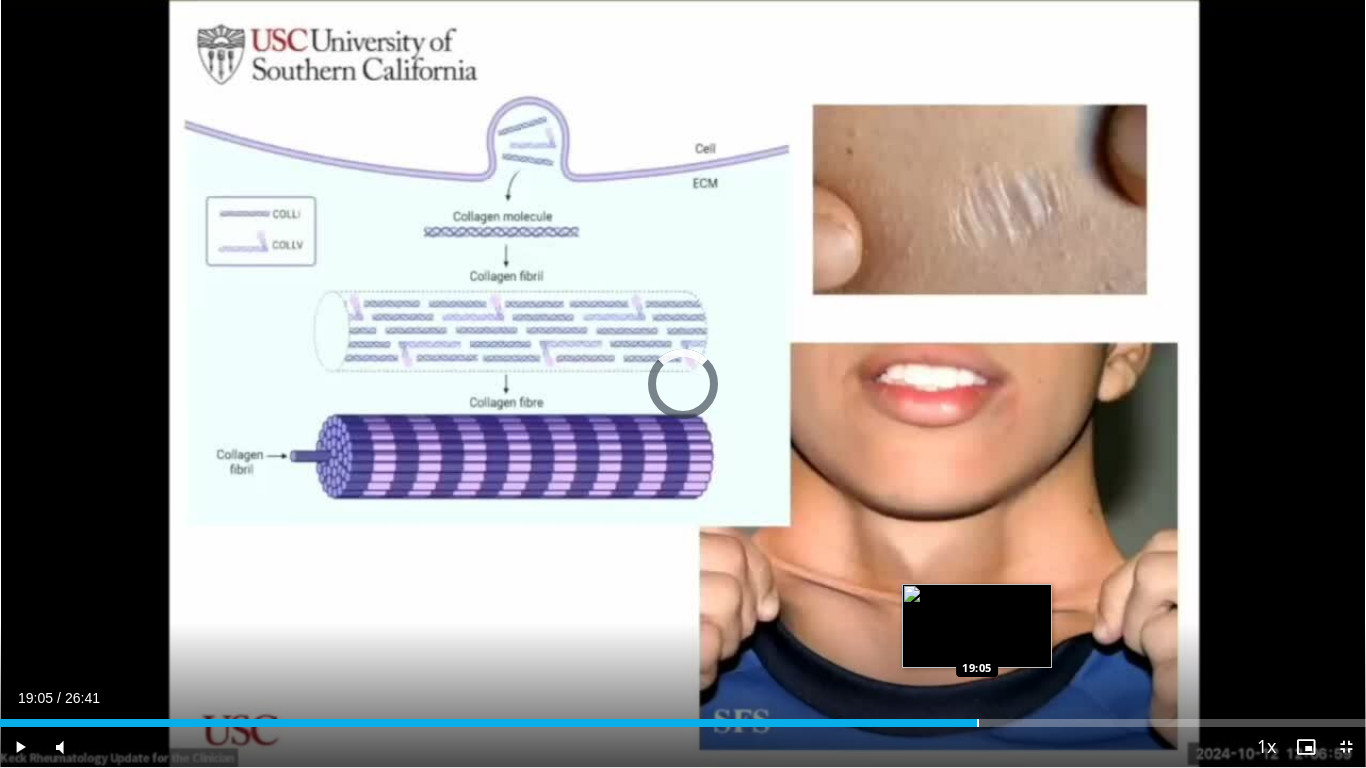 click at bounding box center (978, 723) 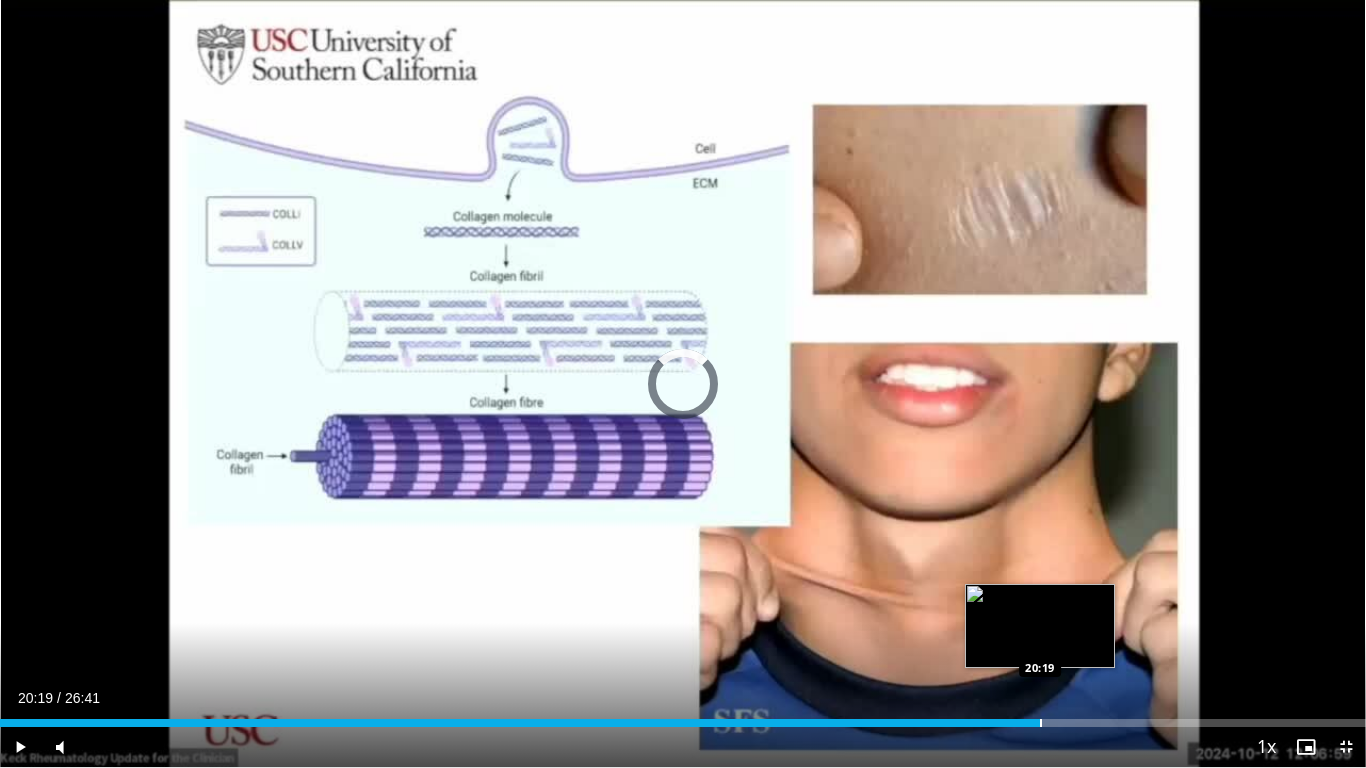 click at bounding box center (1041, 723) 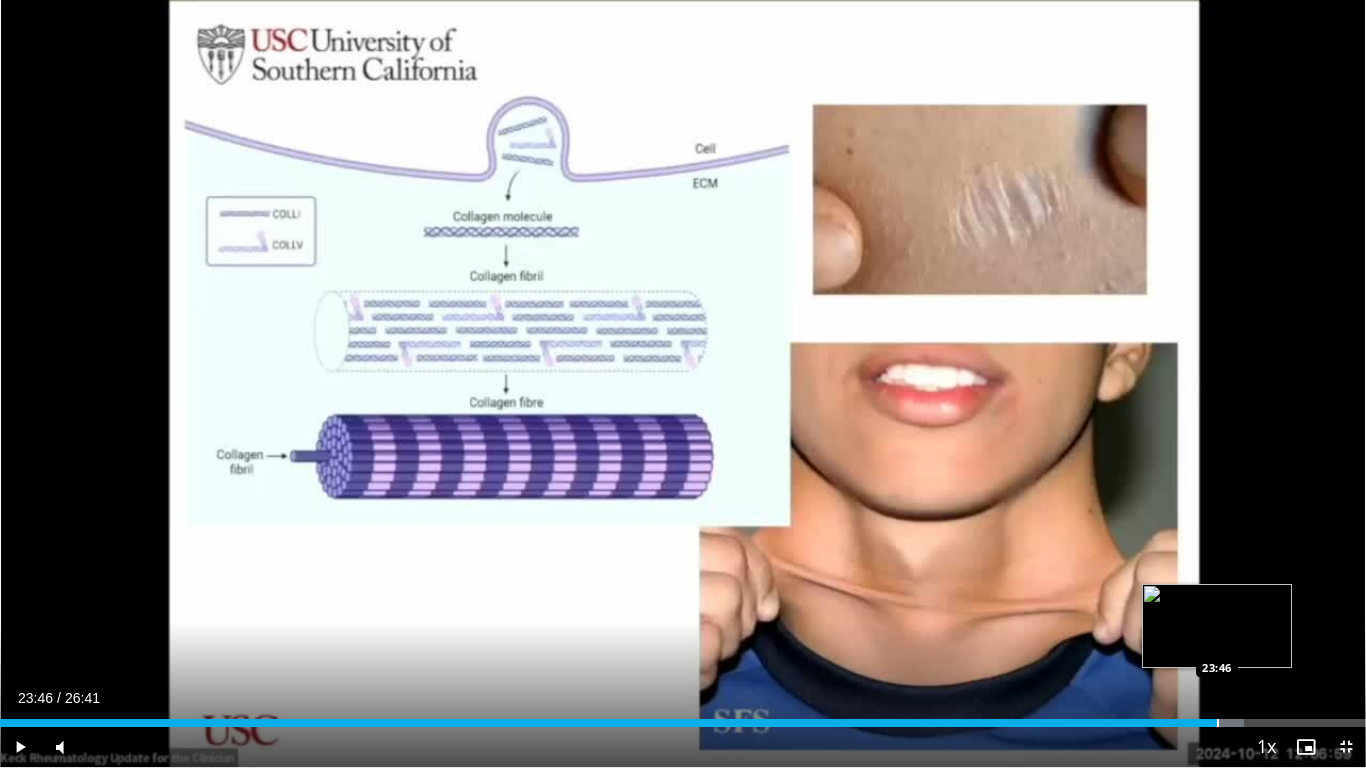 click on "Loaded :  91.07% 23:11 23:46" at bounding box center [683, 717] 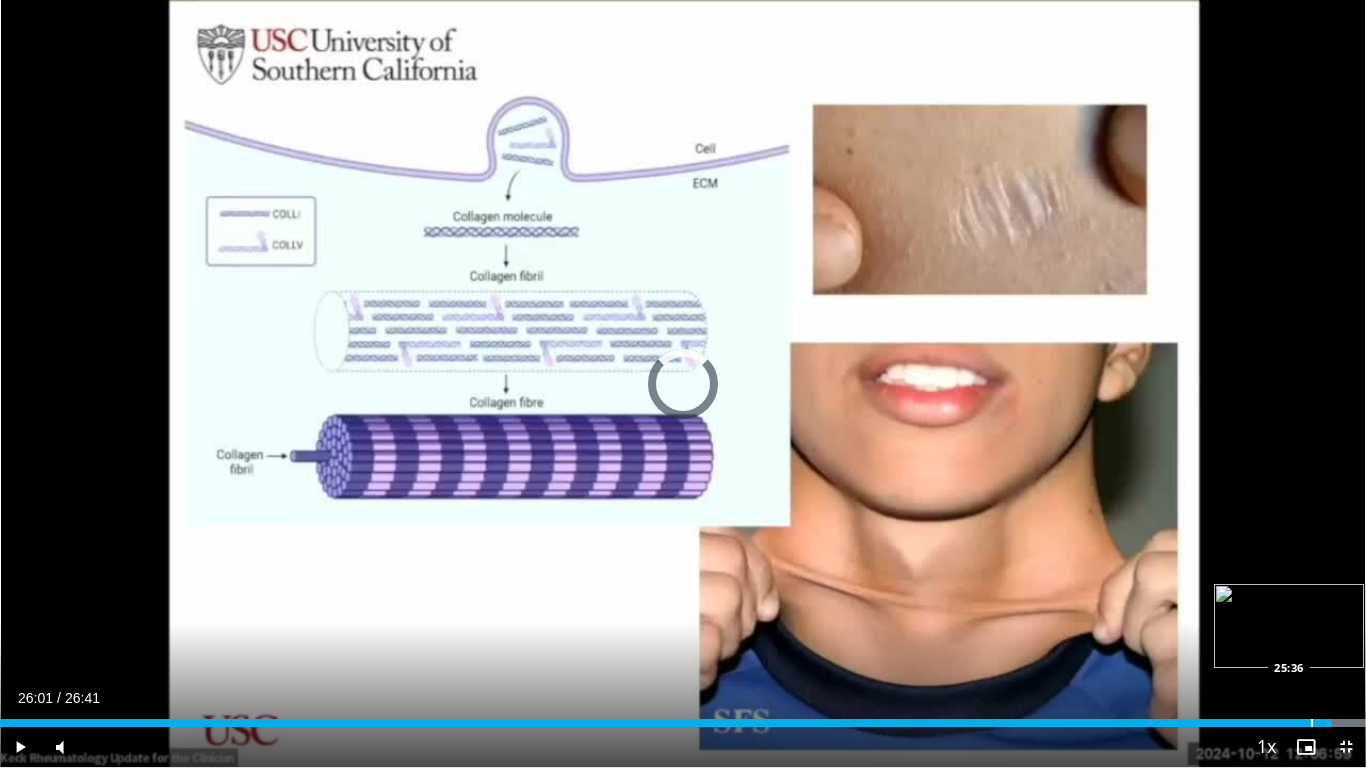click on "Loaded :  100.00% 25:36 25:36" at bounding box center [683, 717] 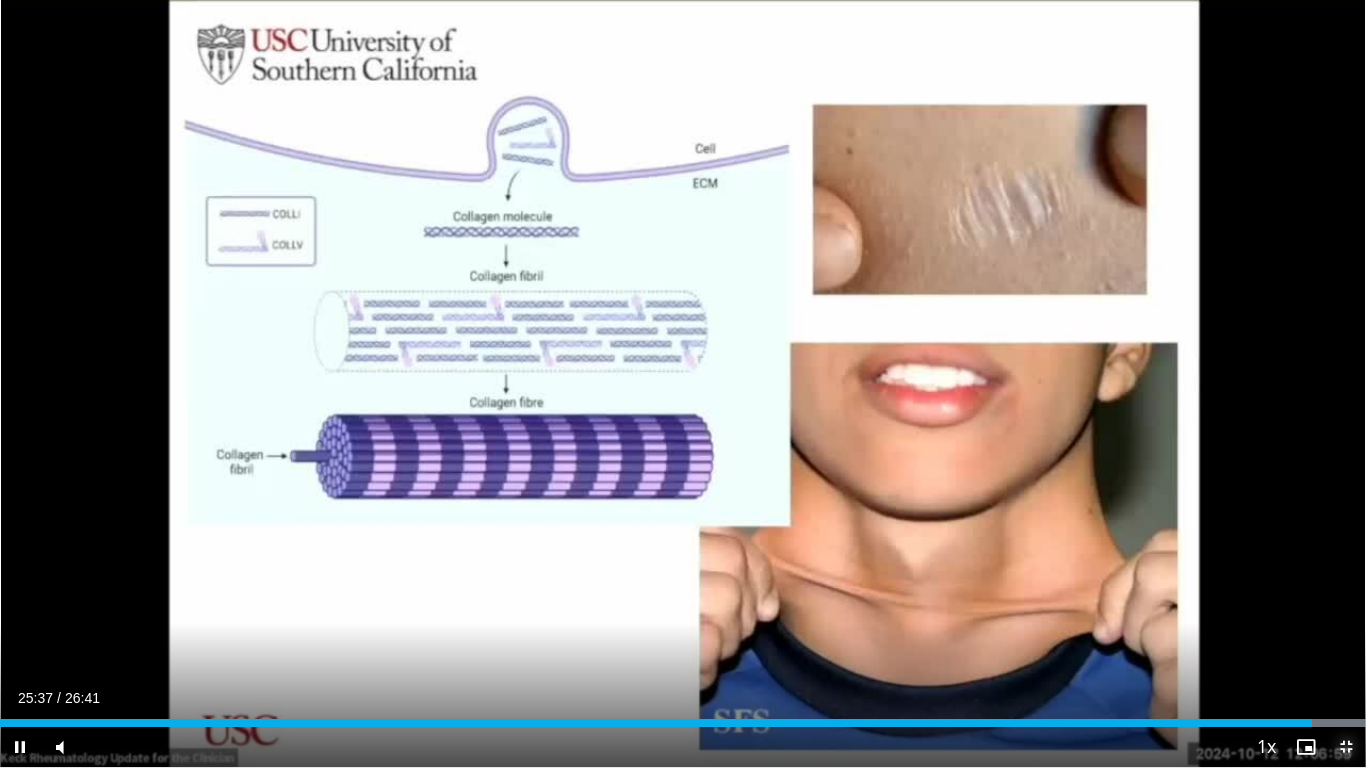 click at bounding box center [1346, 747] 